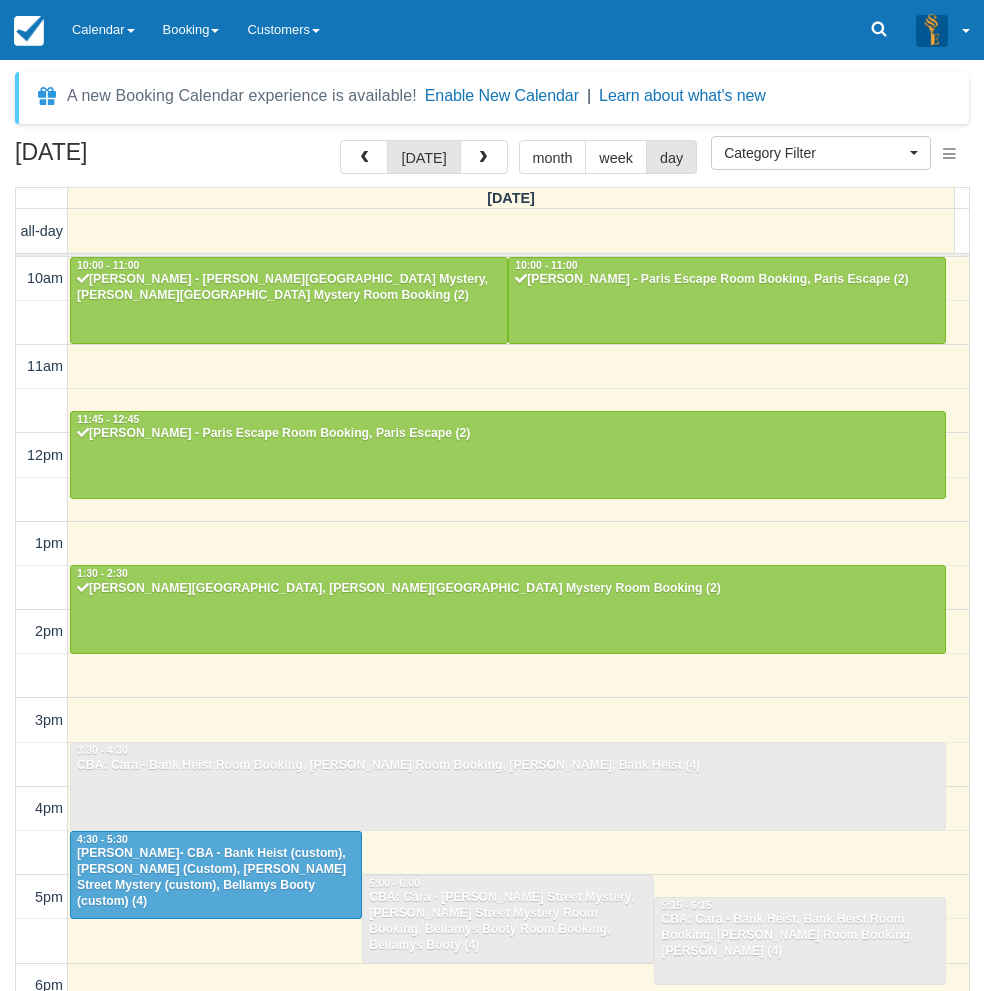 select 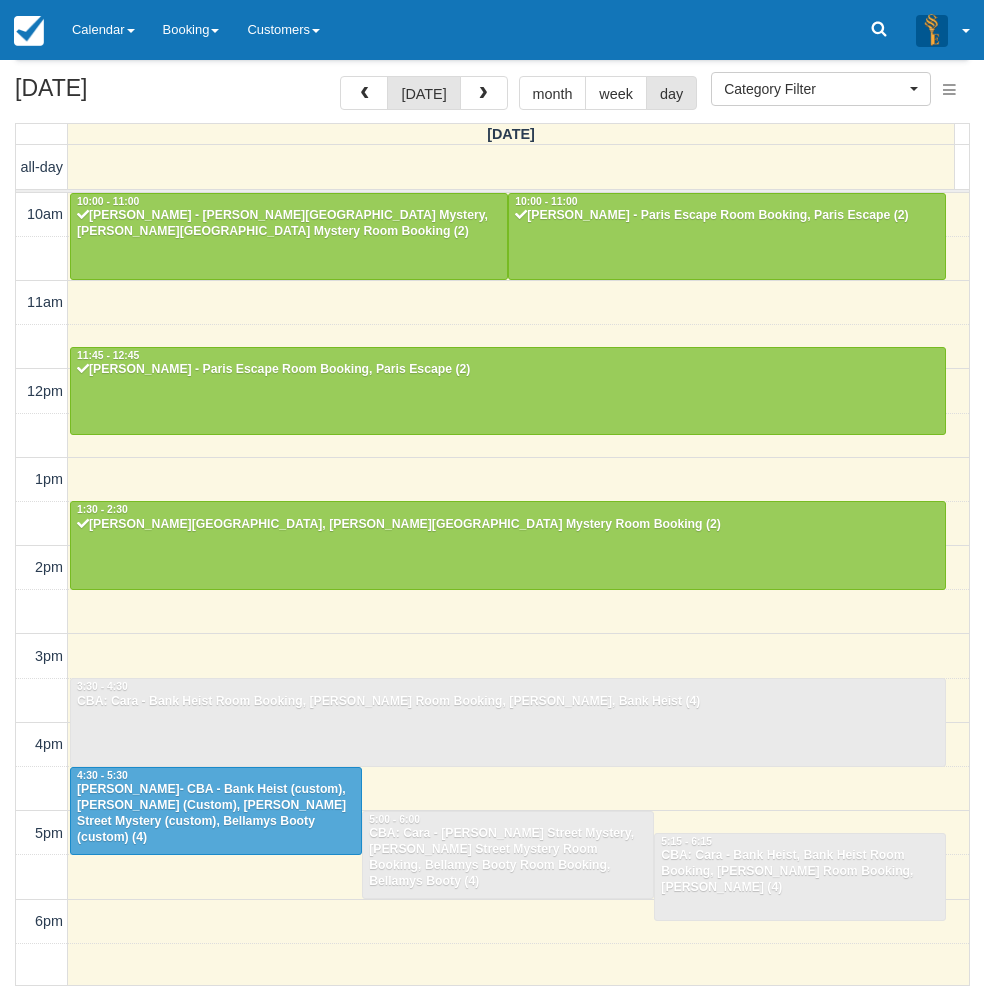 scroll, scrollTop: 311, scrollLeft: 0, axis: vertical 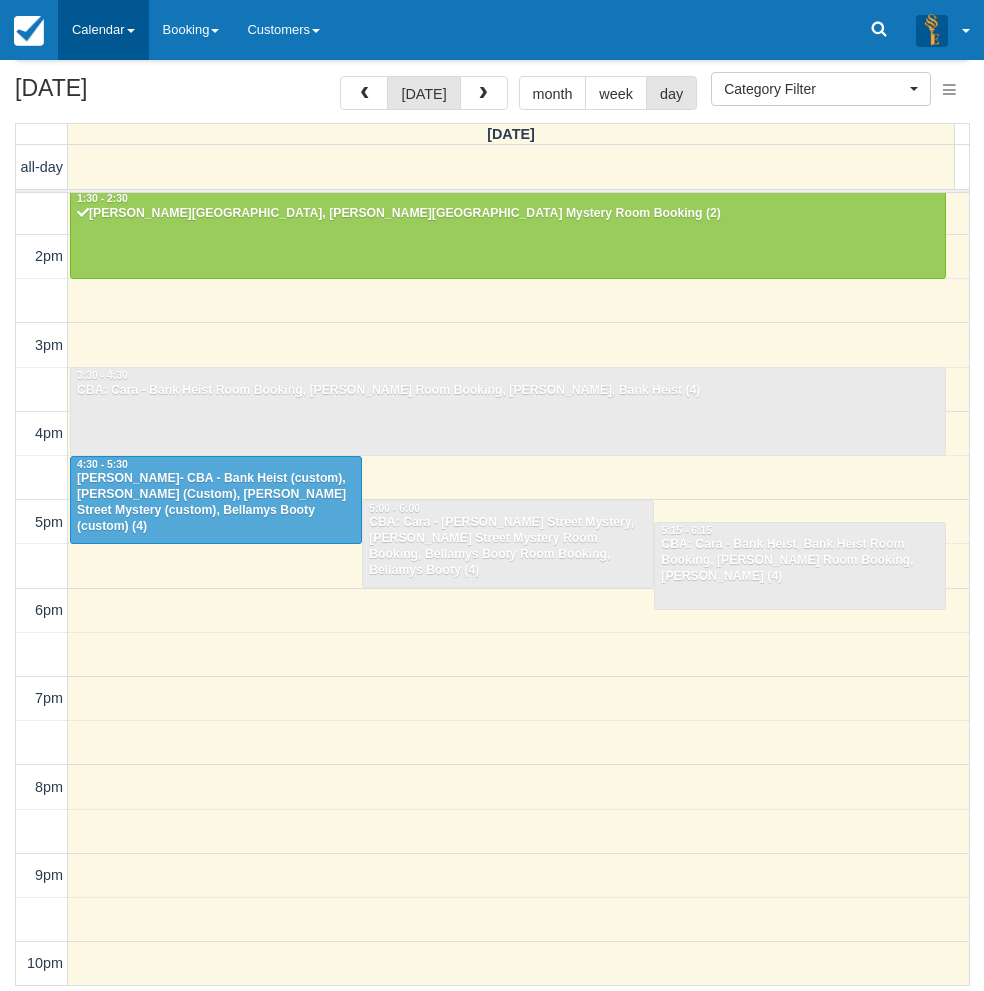 click on "Calendar" at bounding box center (103, 30) 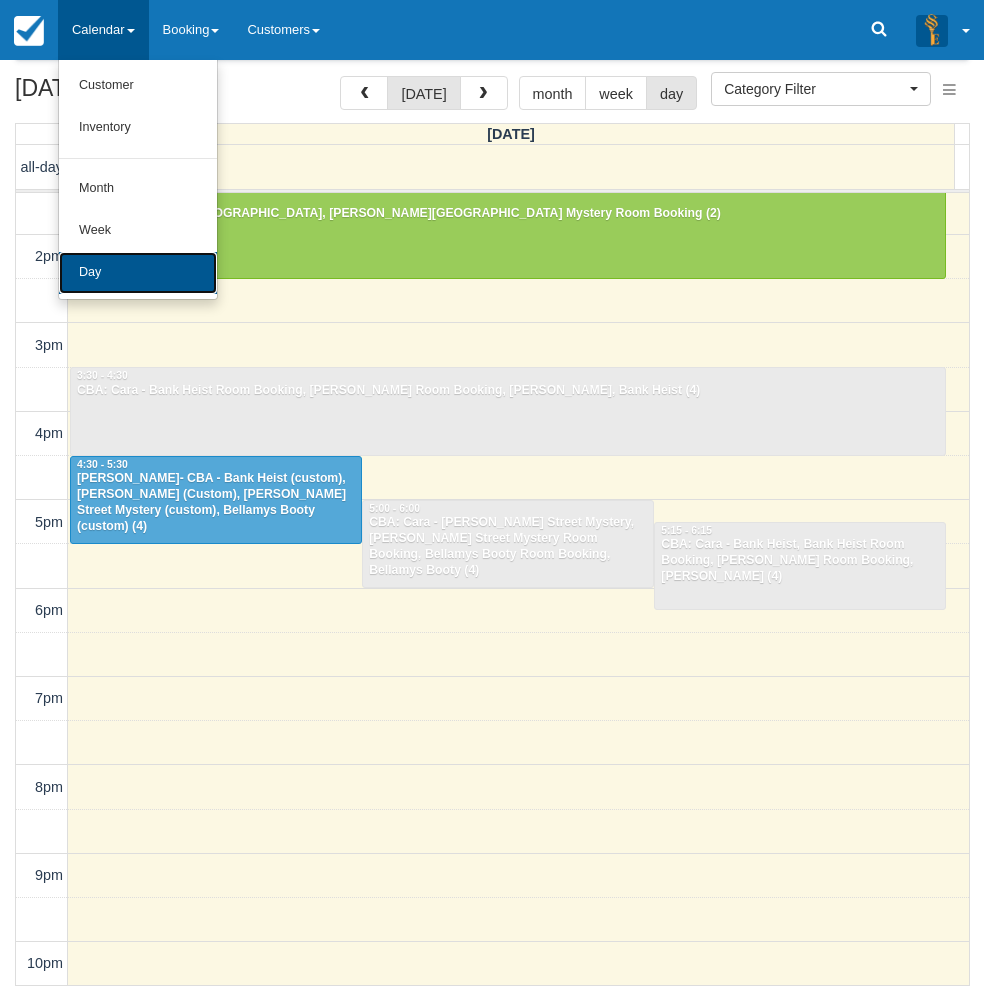 click on "Day" at bounding box center (138, 273) 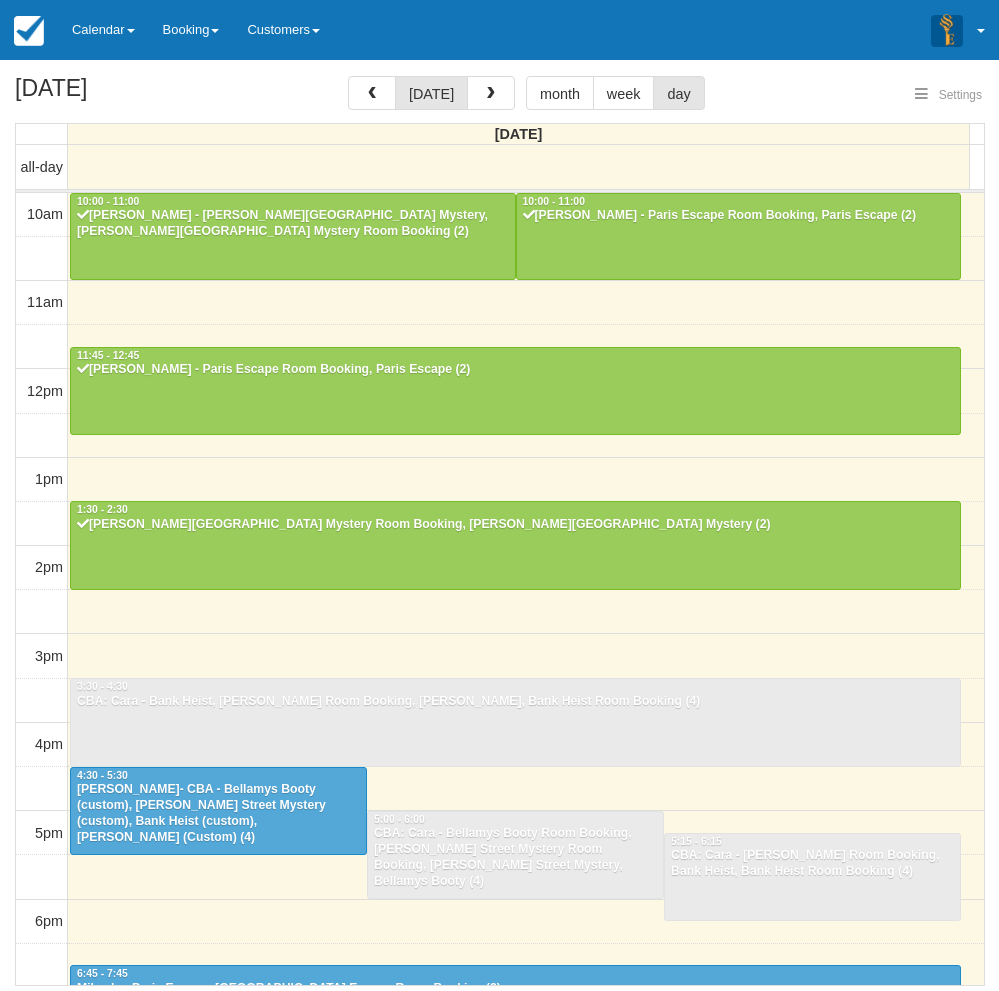 select 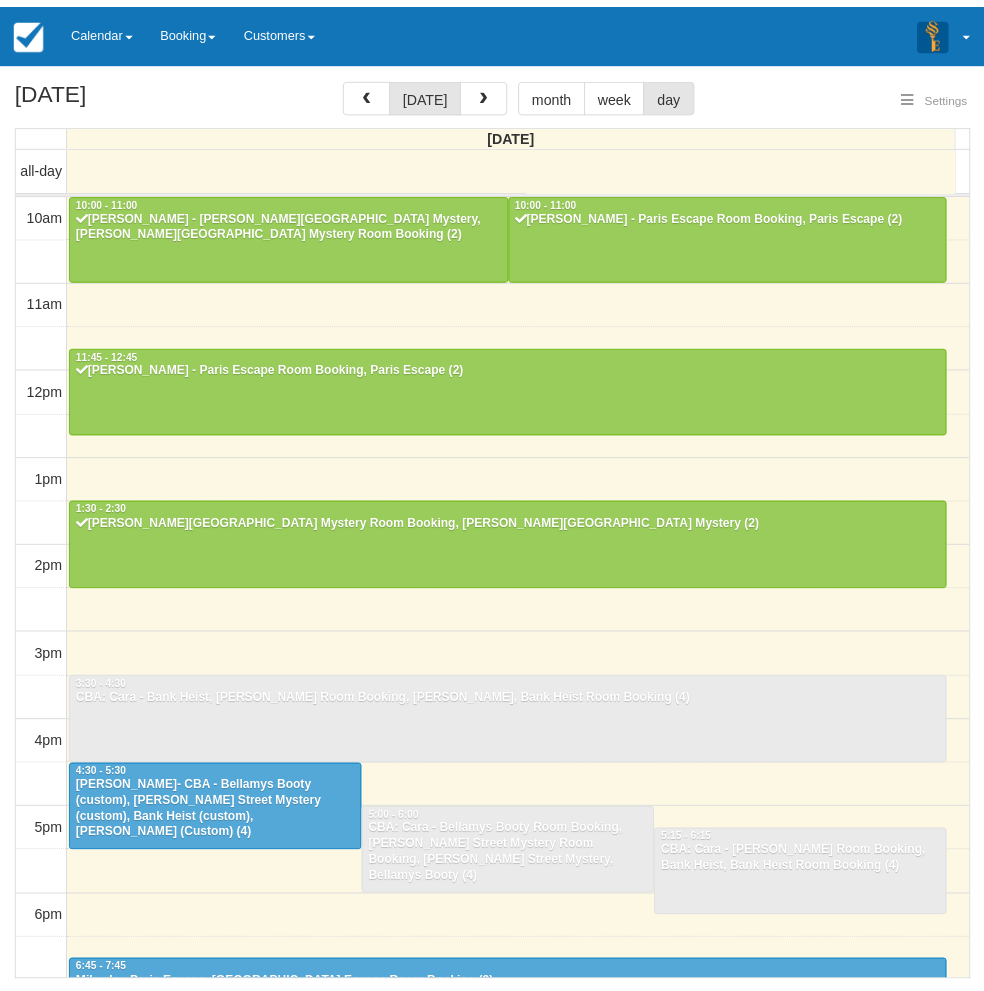 scroll, scrollTop: 312, scrollLeft: 0, axis: vertical 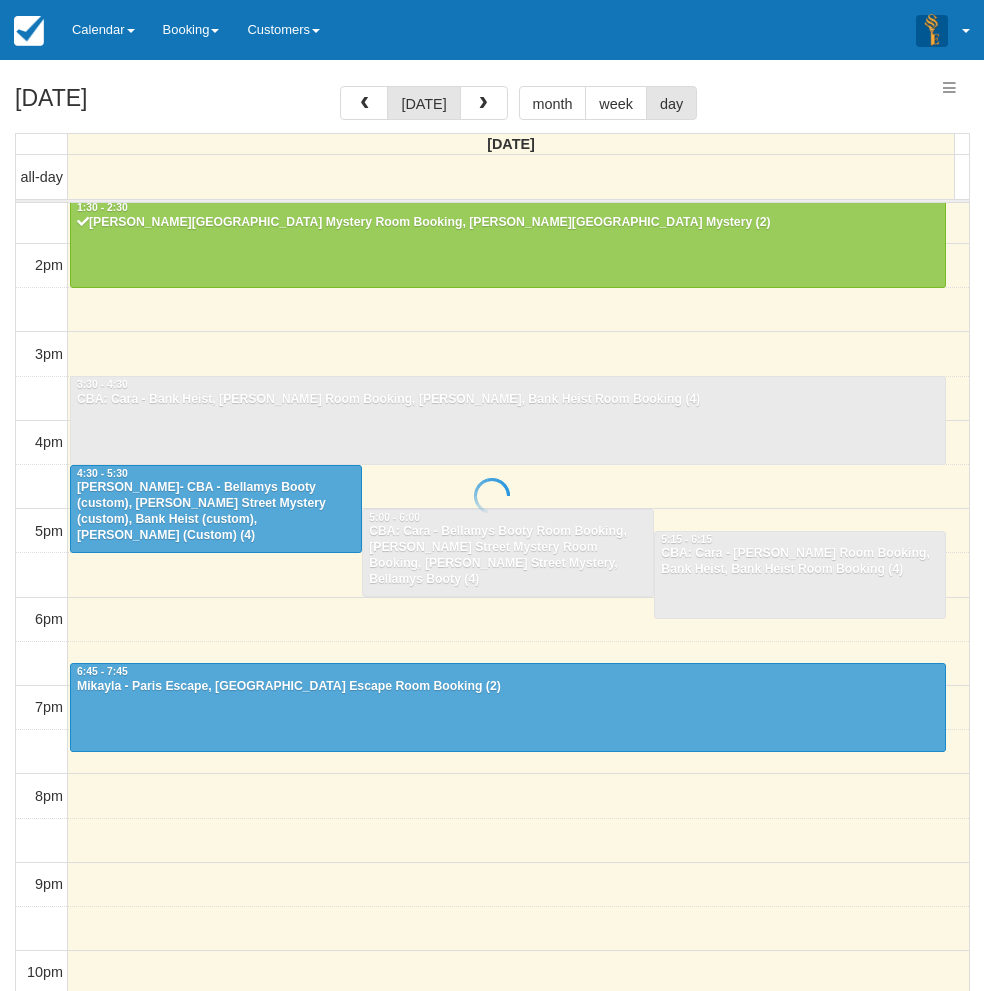 select 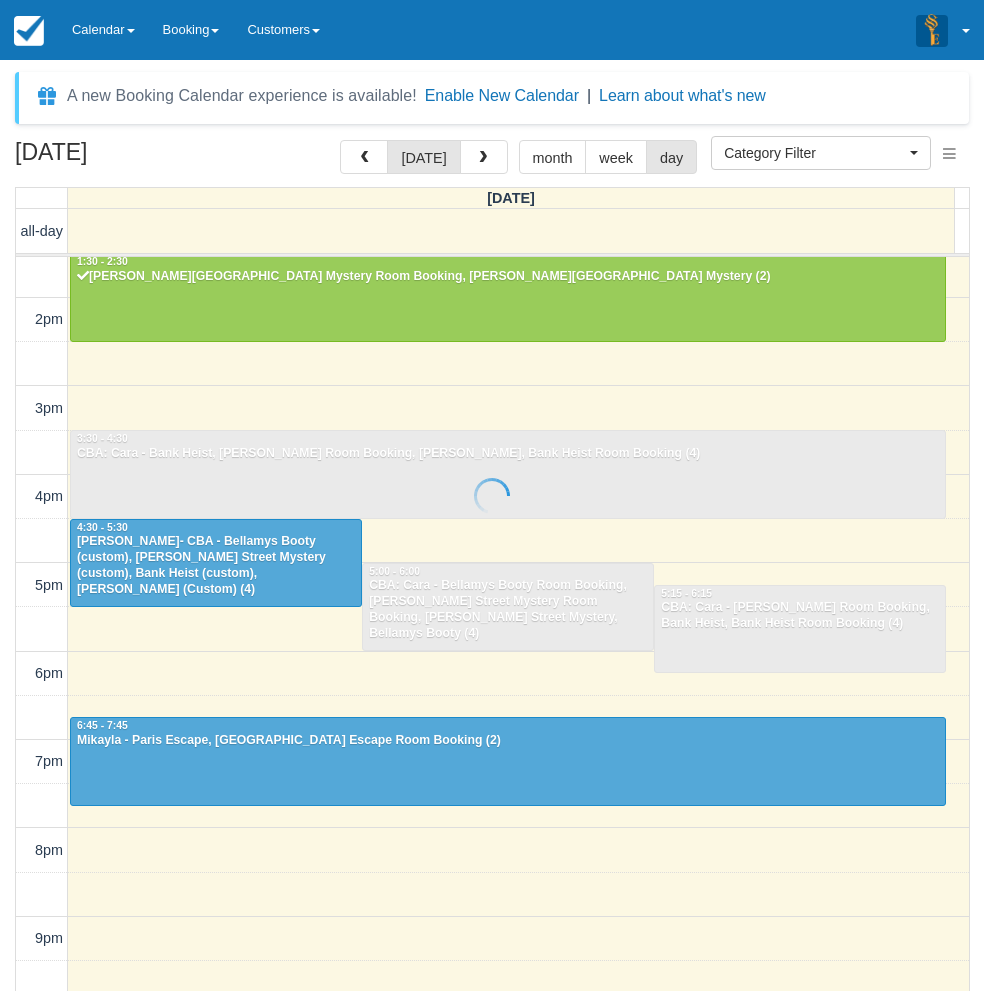 scroll, scrollTop: 64, scrollLeft: 0, axis: vertical 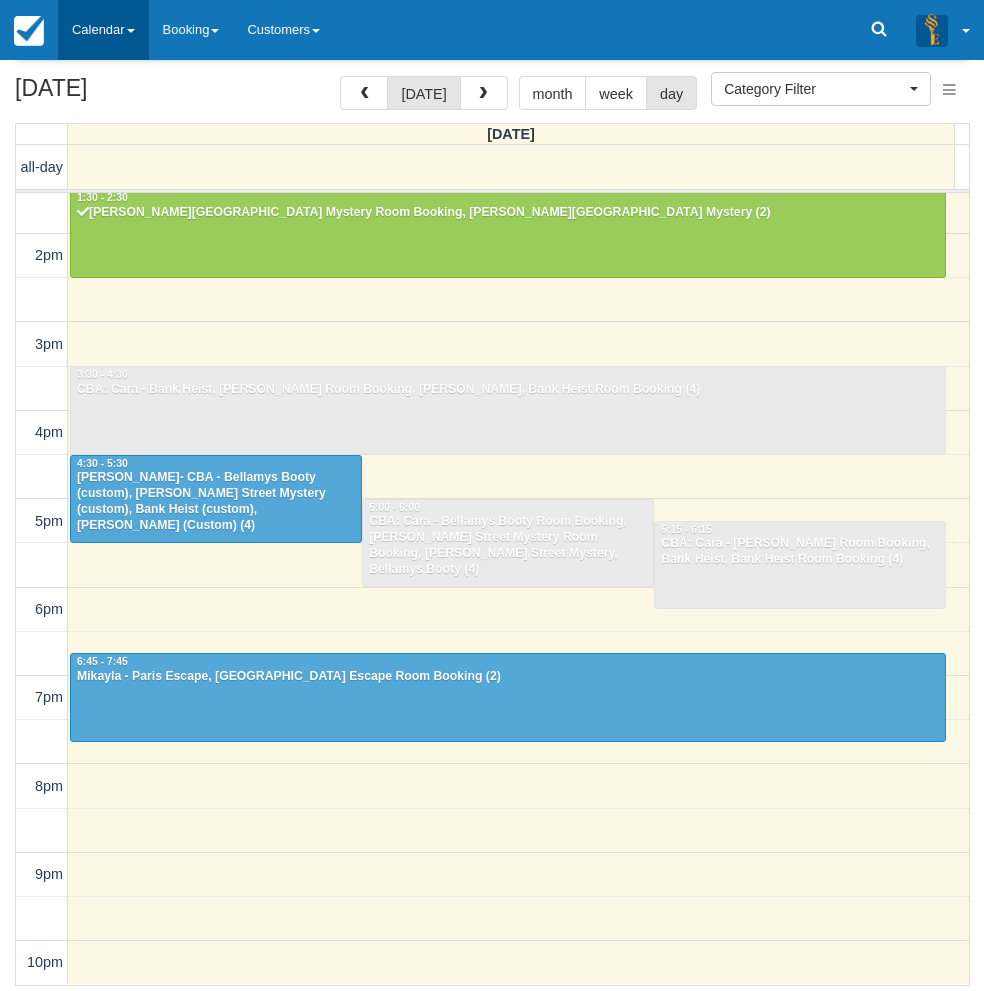 click on "Calendar" at bounding box center [103, 30] 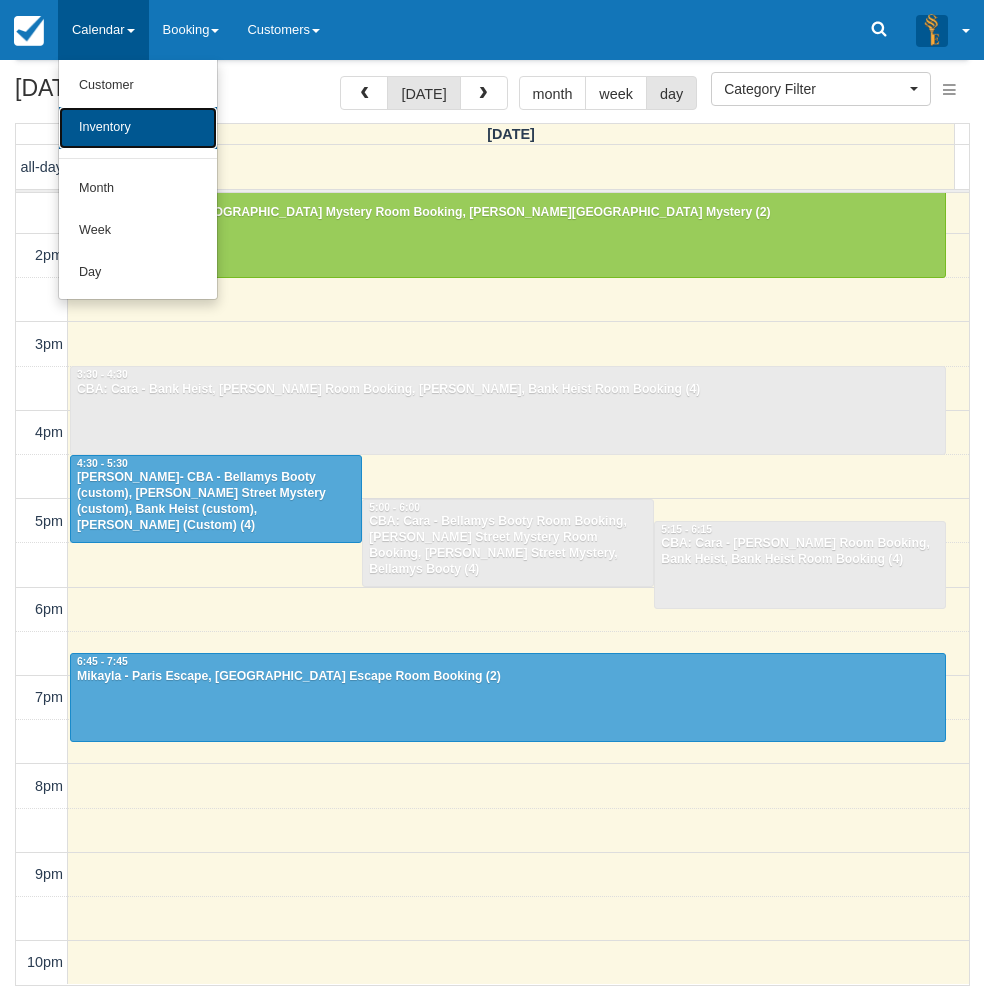click on "Inventory" at bounding box center [138, 128] 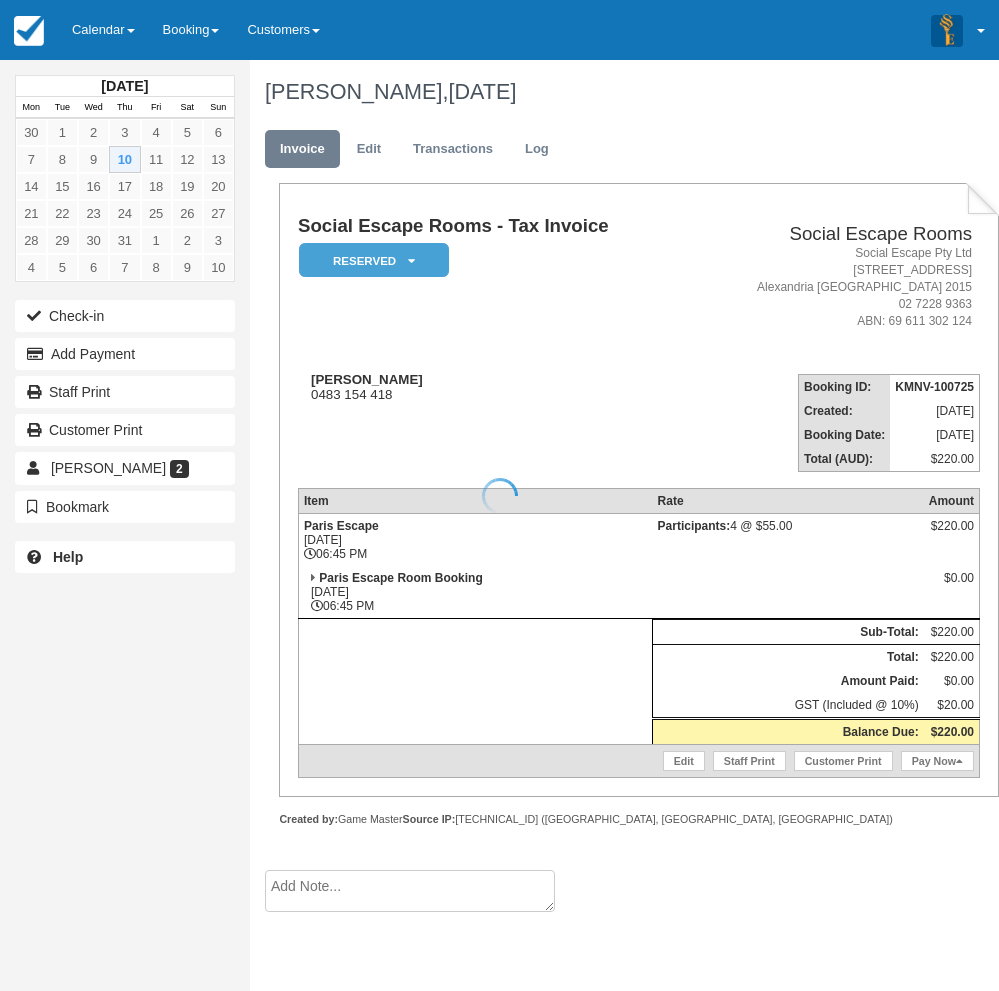 scroll, scrollTop: 0, scrollLeft: 0, axis: both 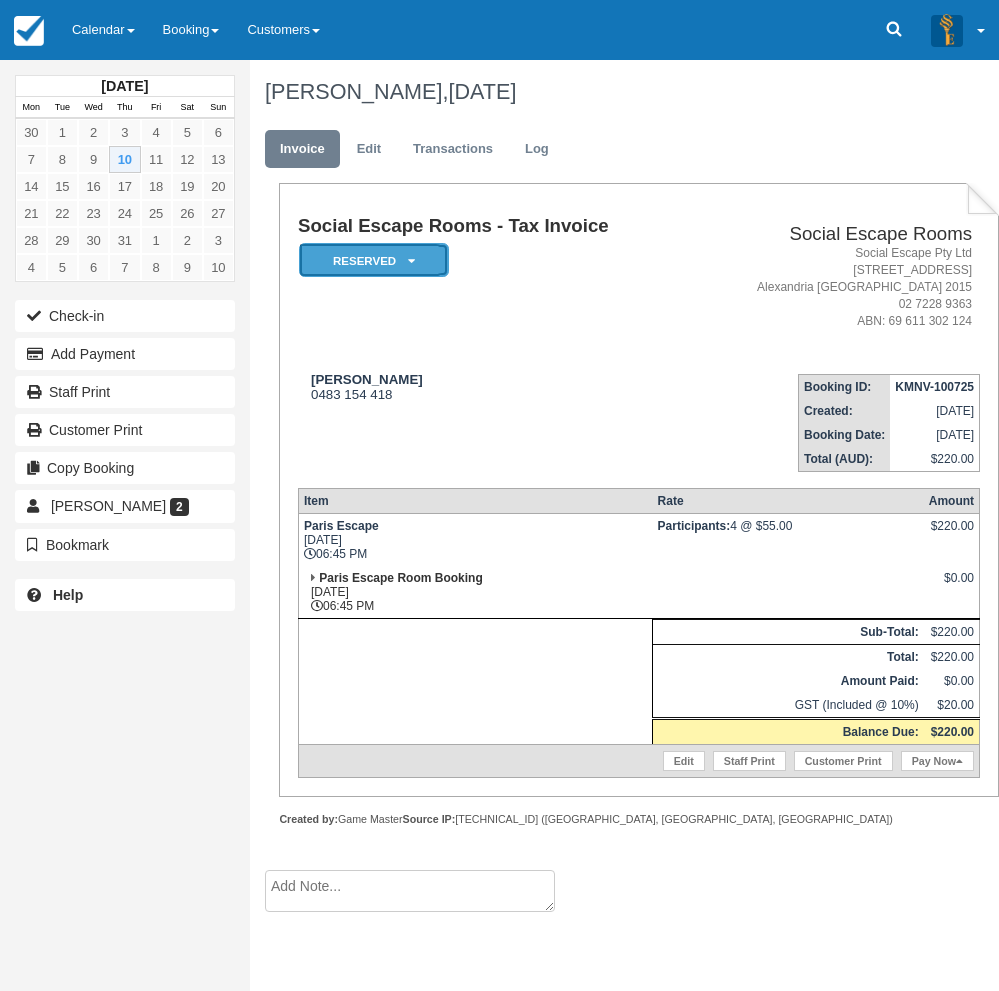 click on "Reserved" at bounding box center (374, 260) 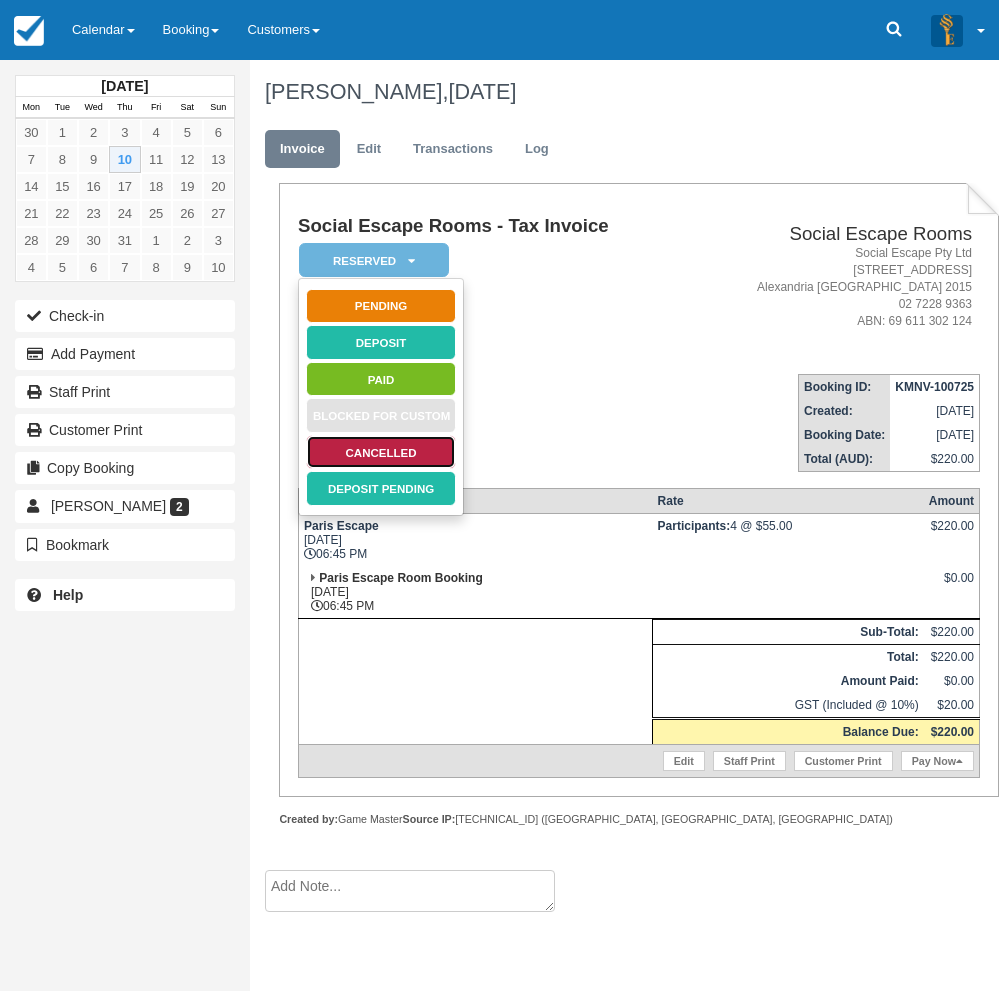 click on "Cancelled" at bounding box center (381, 452) 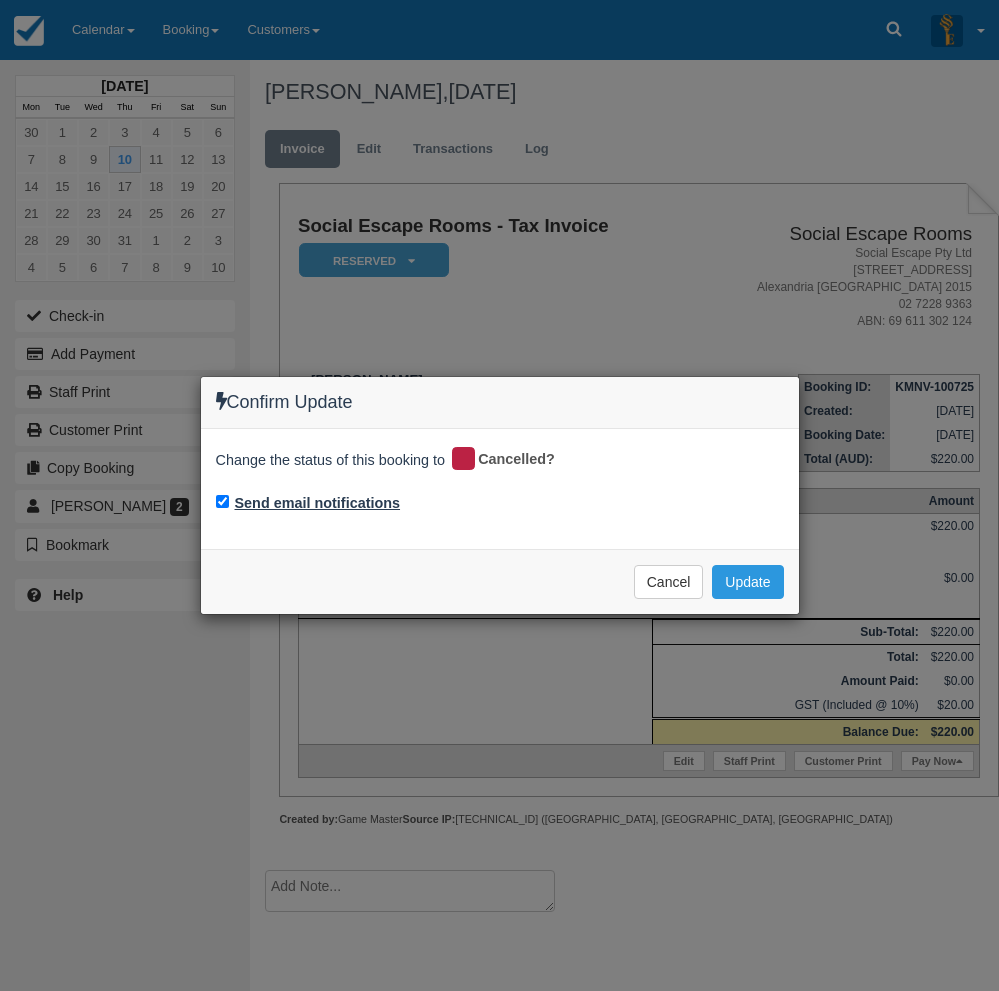click on "Send email notifications" at bounding box center [318, 503] 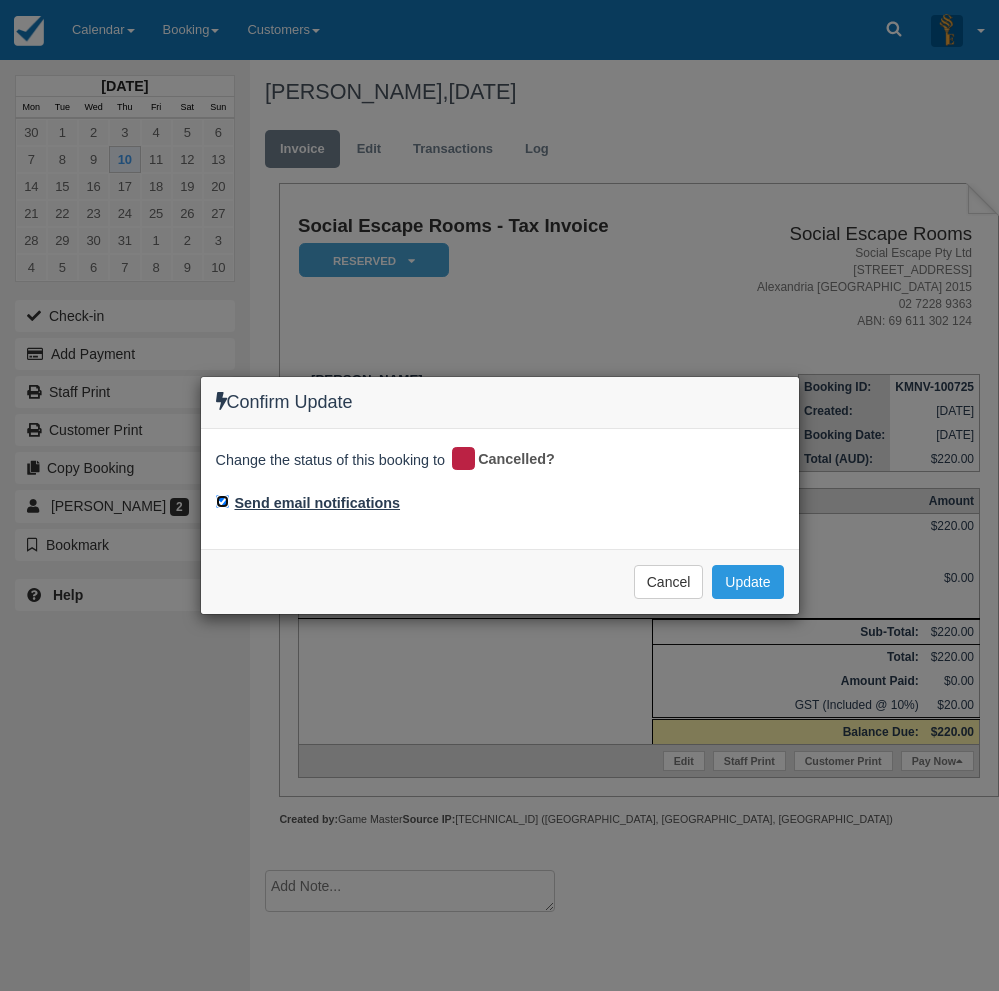 click on "Send email notifications" at bounding box center (222, 501) 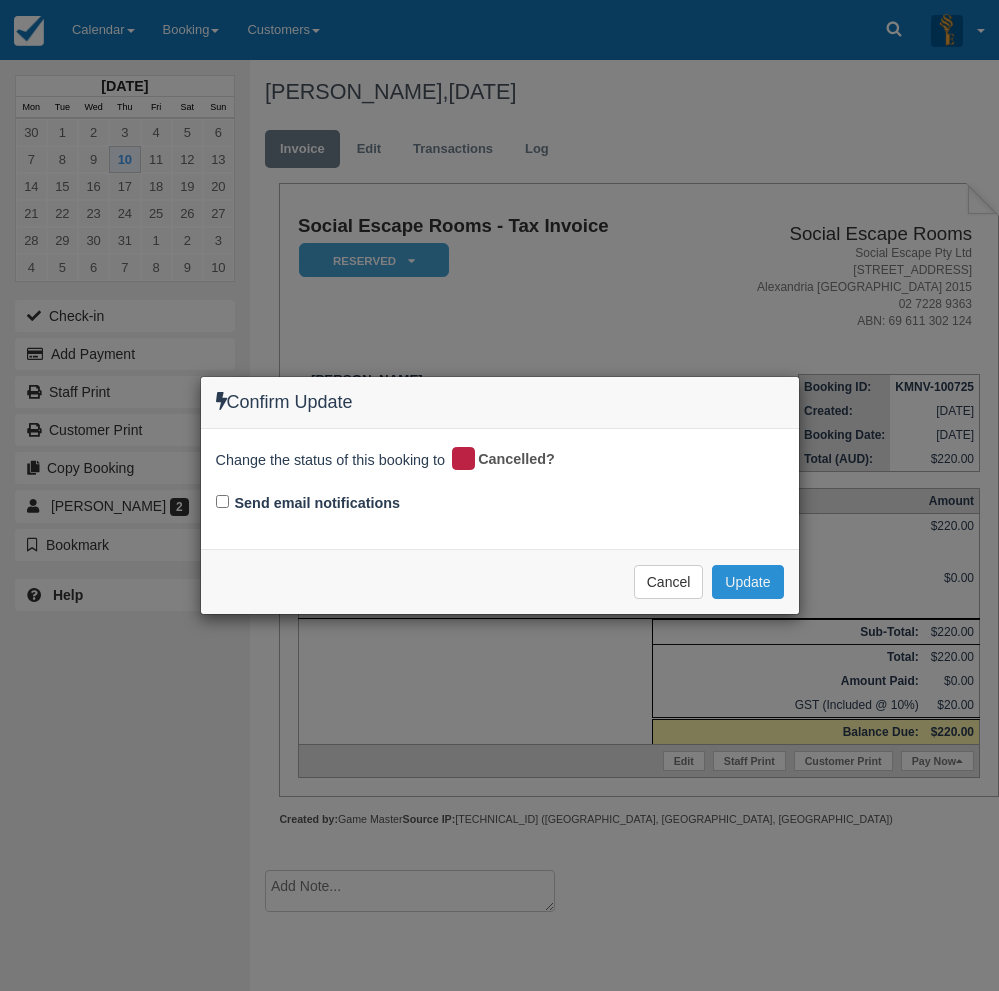 click on "Update" at bounding box center (747, 582) 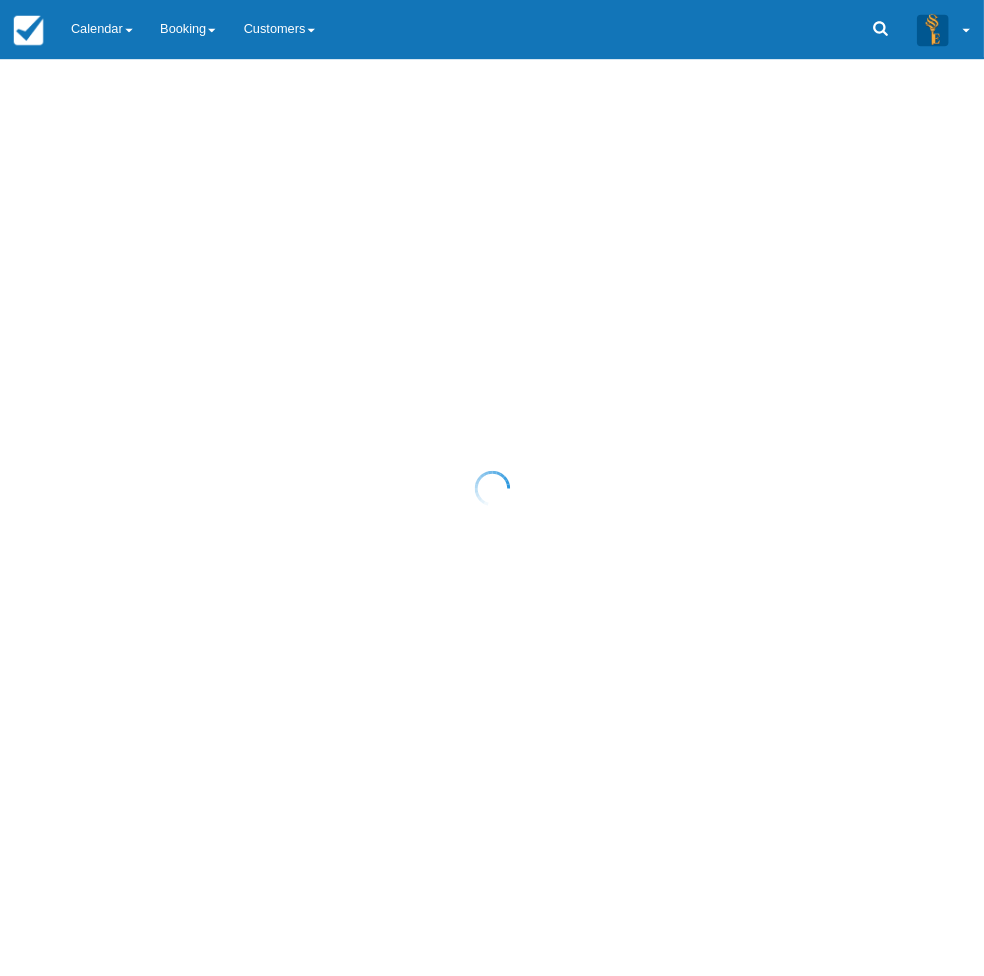 scroll, scrollTop: 0, scrollLeft: 0, axis: both 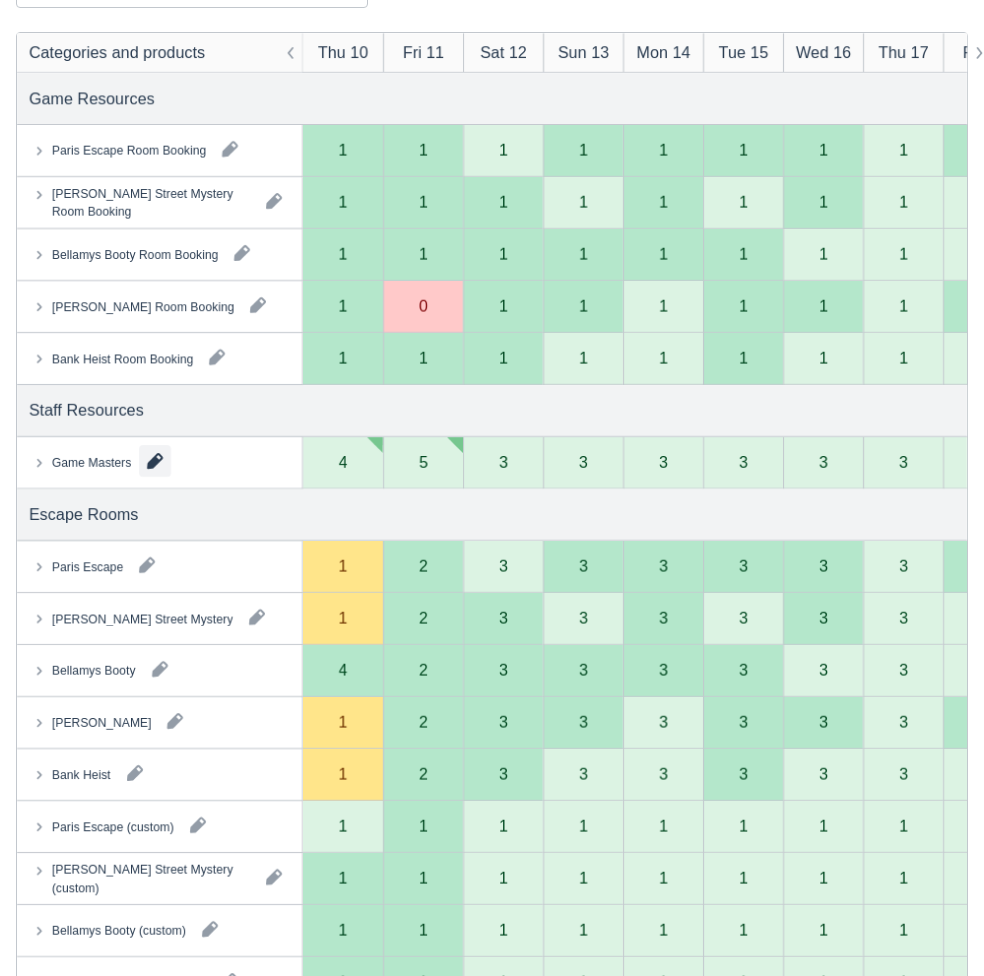 click at bounding box center [155, 461] 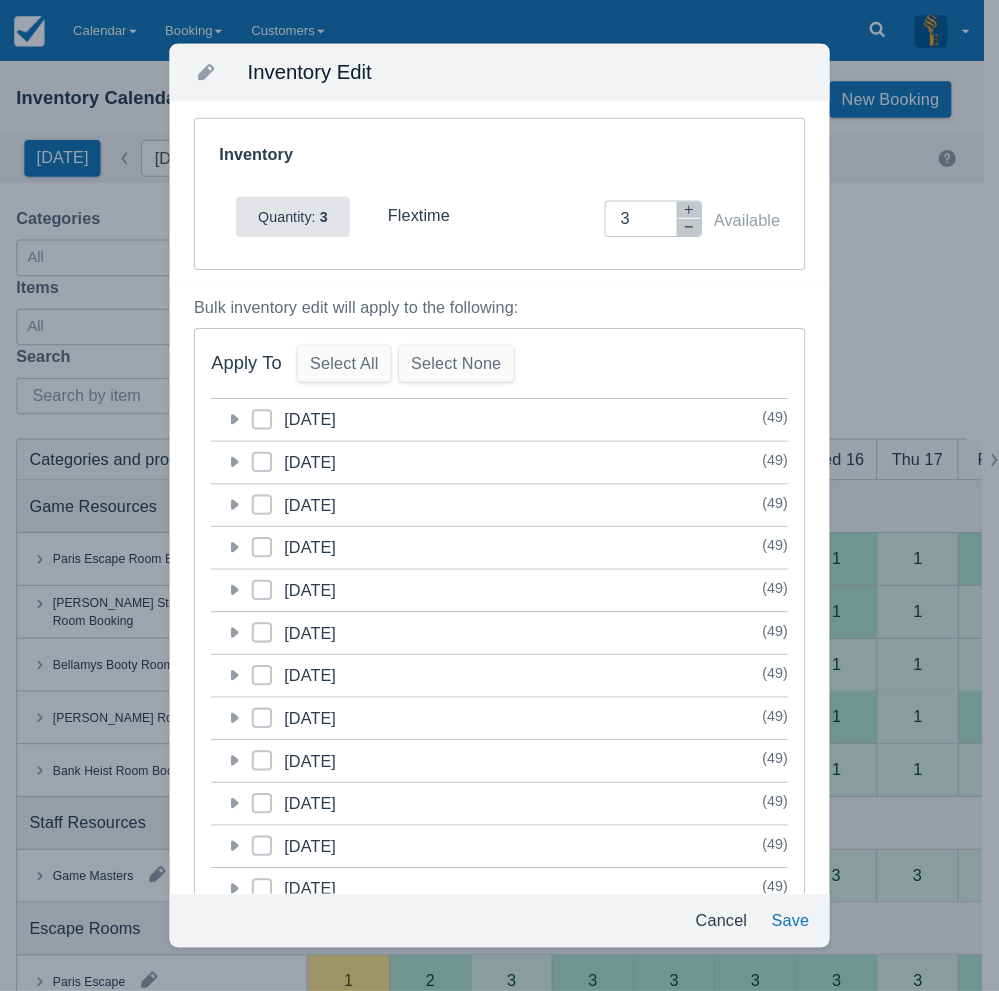 scroll, scrollTop: 0, scrollLeft: 0, axis: both 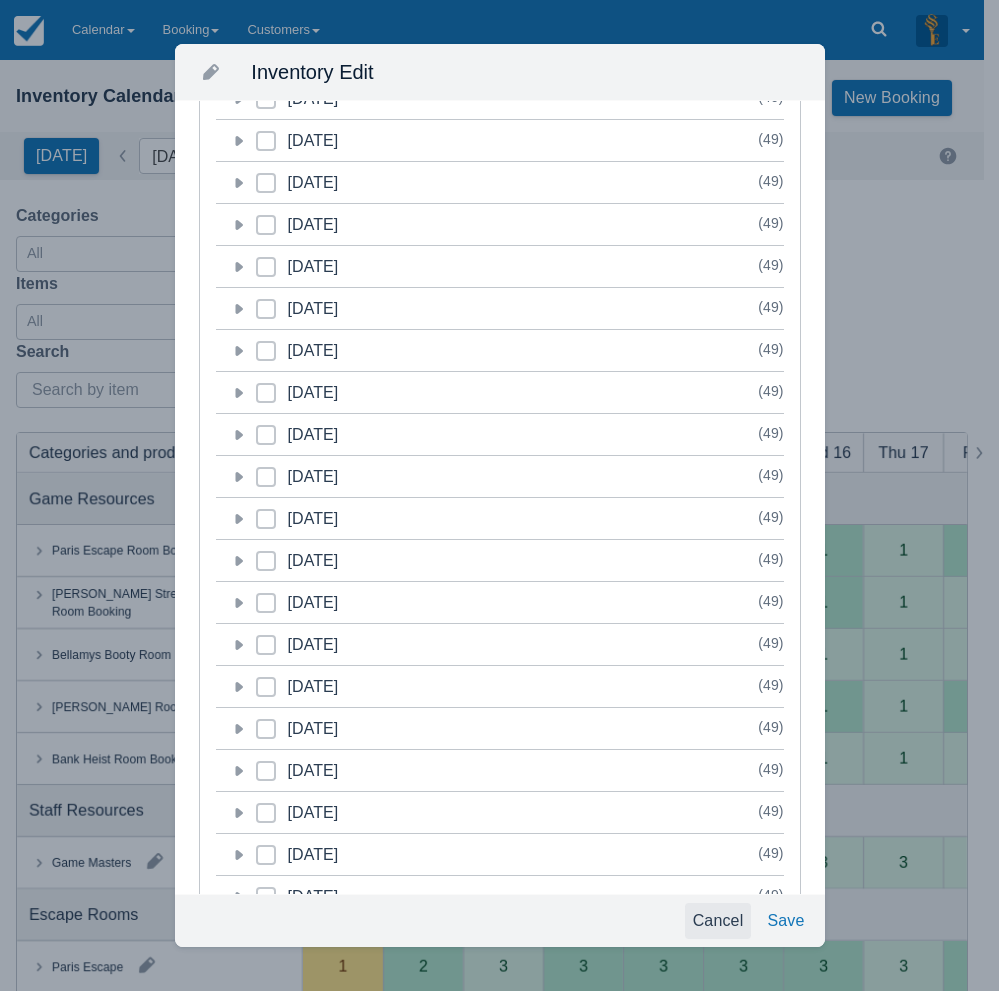 click on "Cancel" at bounding box center (718, 921) 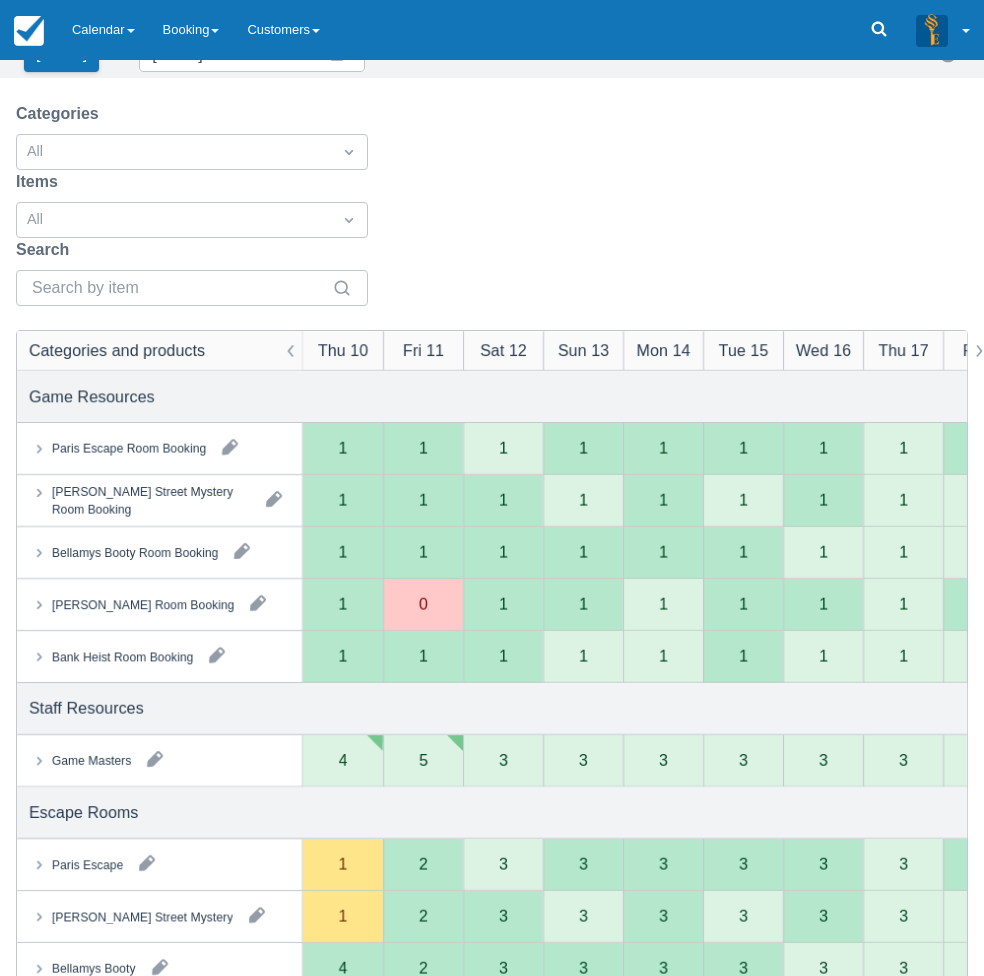 scroll, scrollTop: 200, scrollLeft: 0, axis: vertical 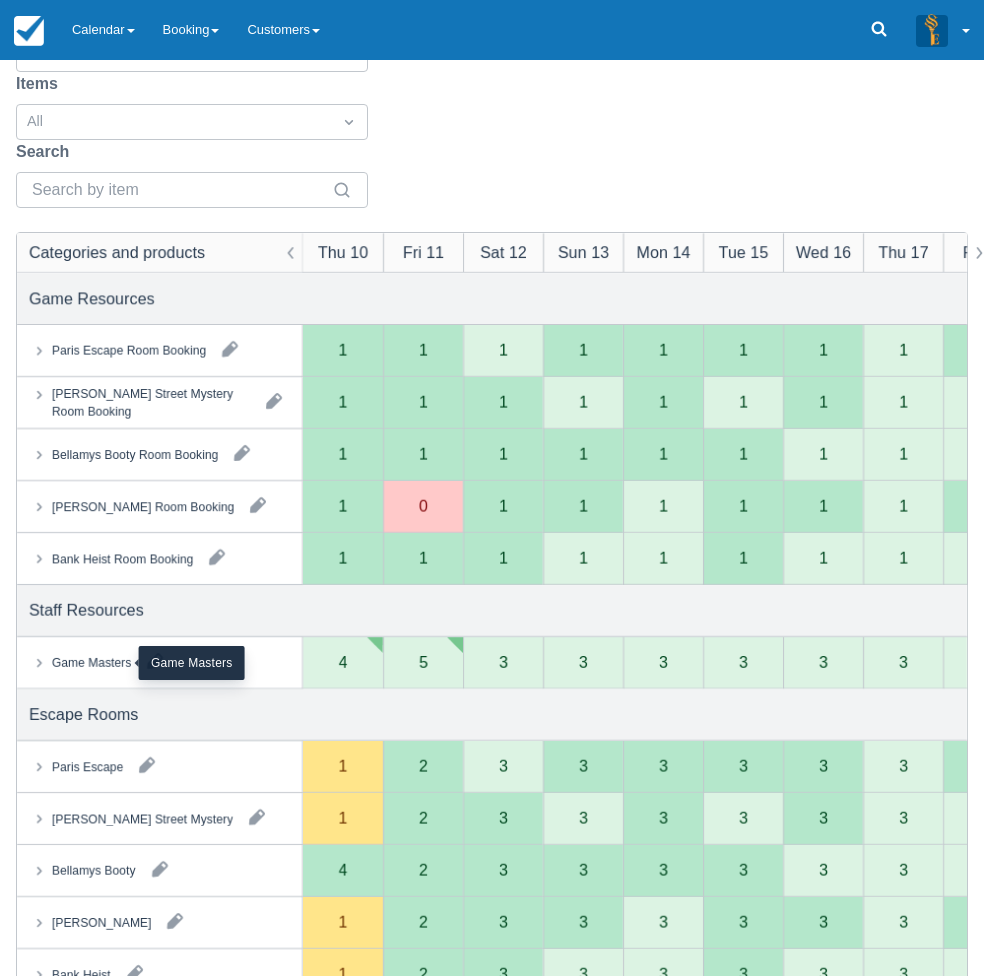 click on "Game Masters" at bounding box center [91, 663] 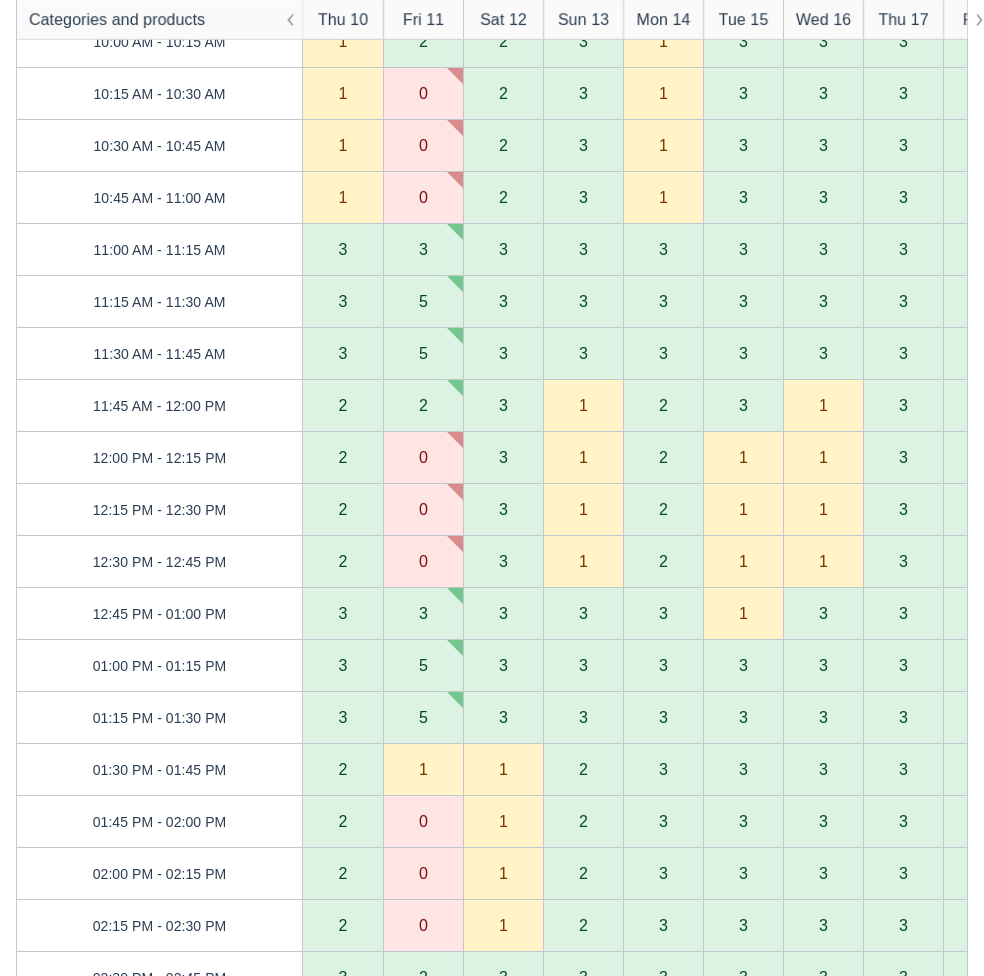 scroll, scrollTop: 400, scrollLeft: 0, axis: vertical 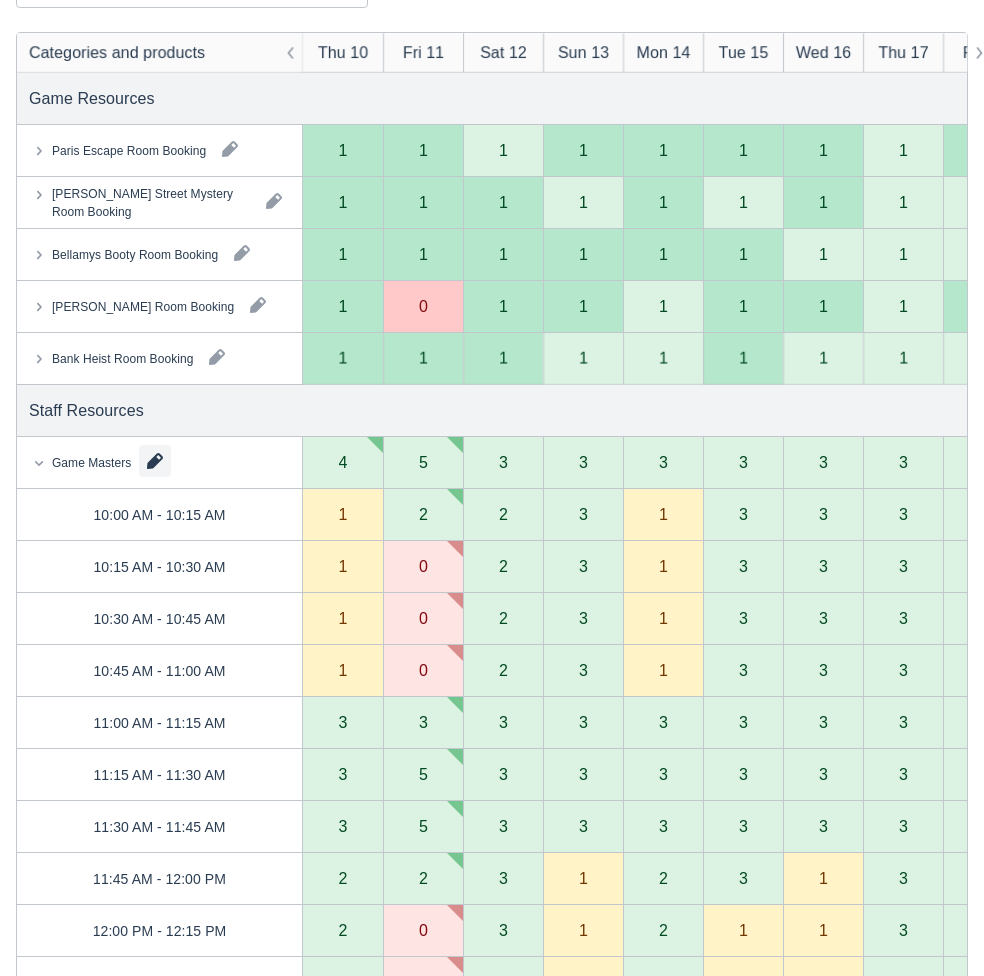 click at bounding box center [155, 461] 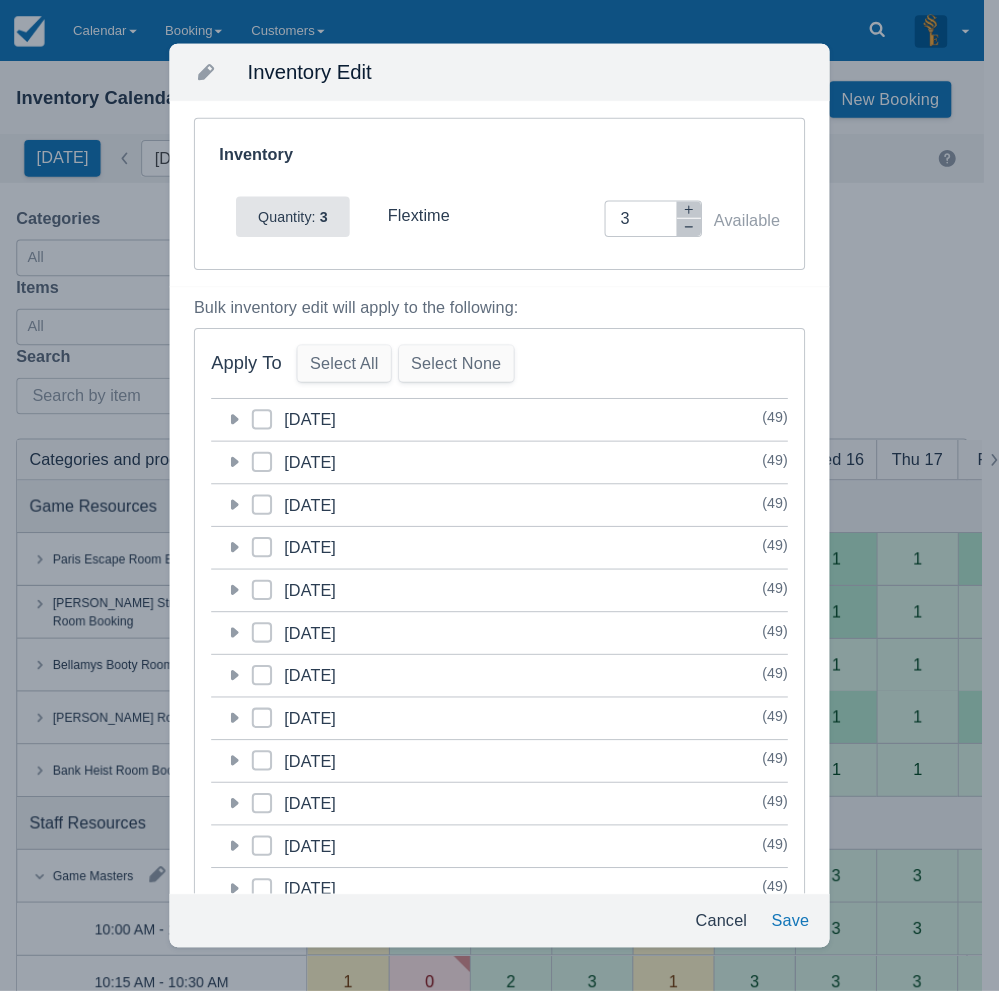 scroll, scrollTop: 0, scrollLeft: 0, axis: both 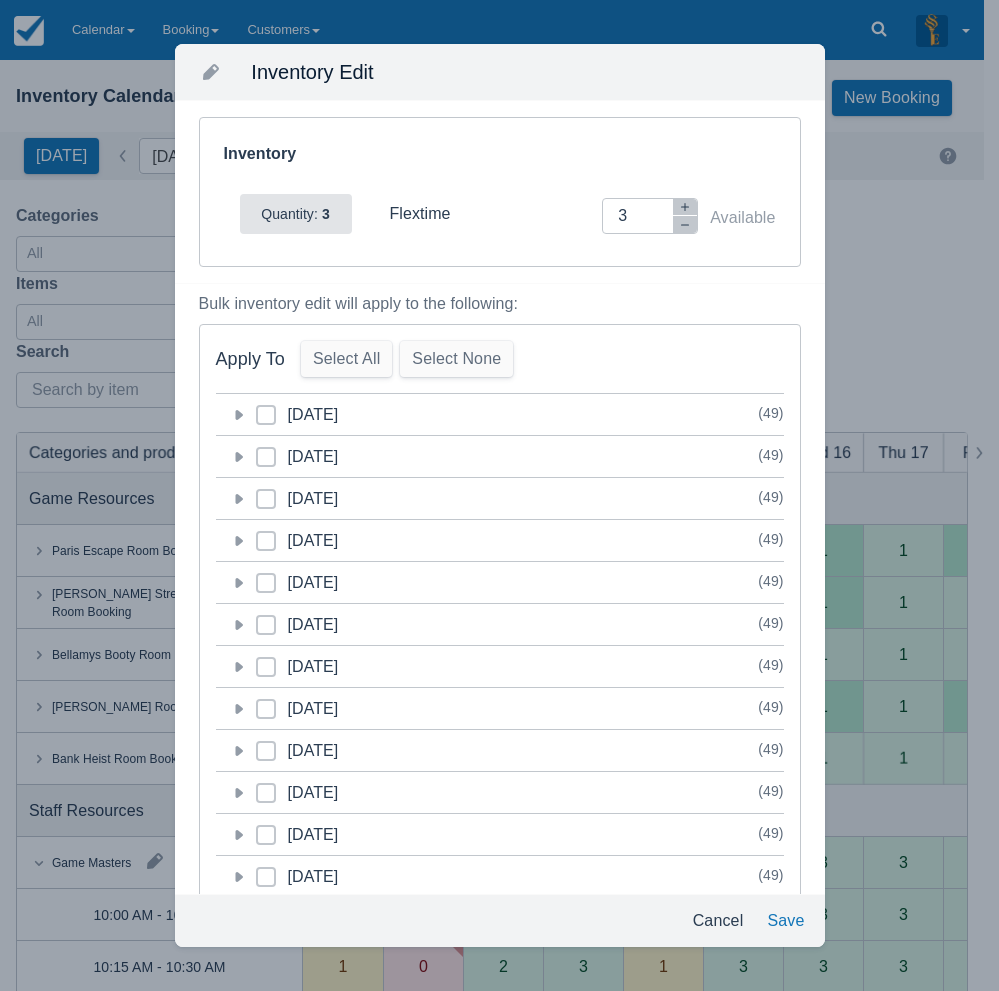 click 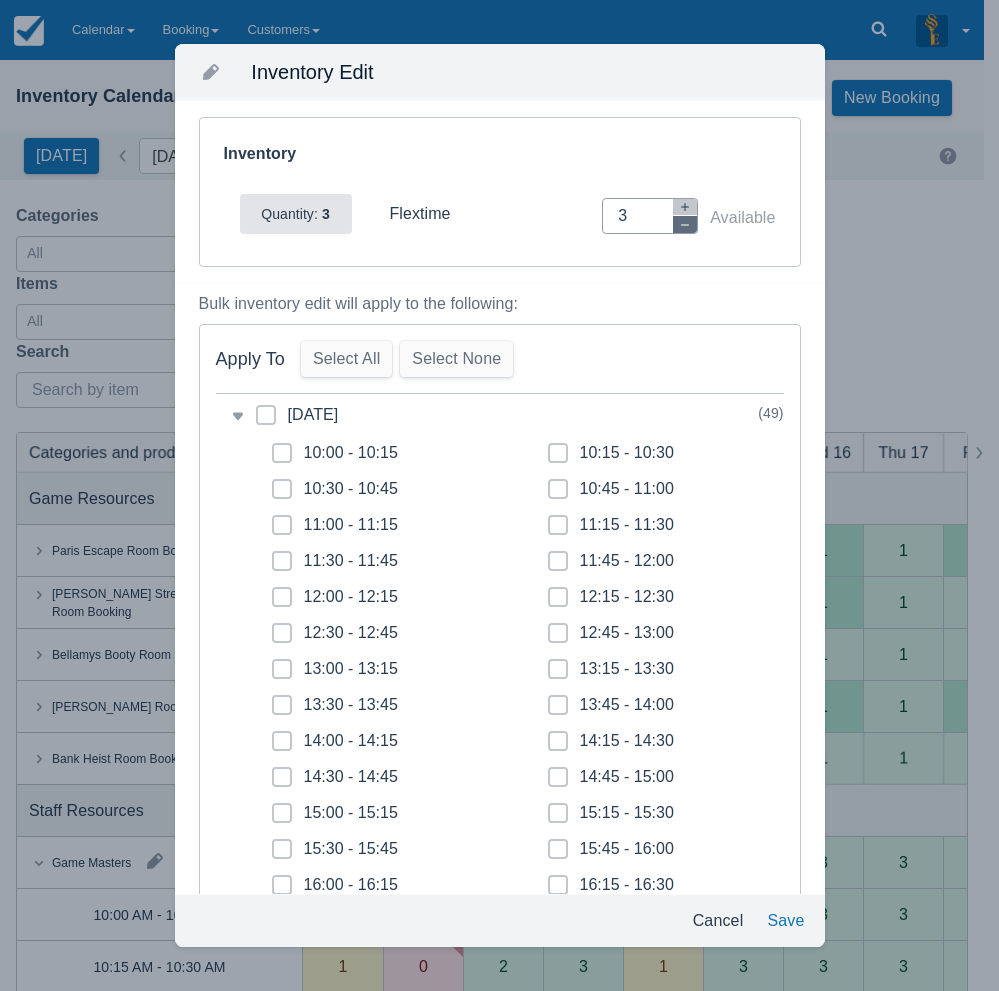 click 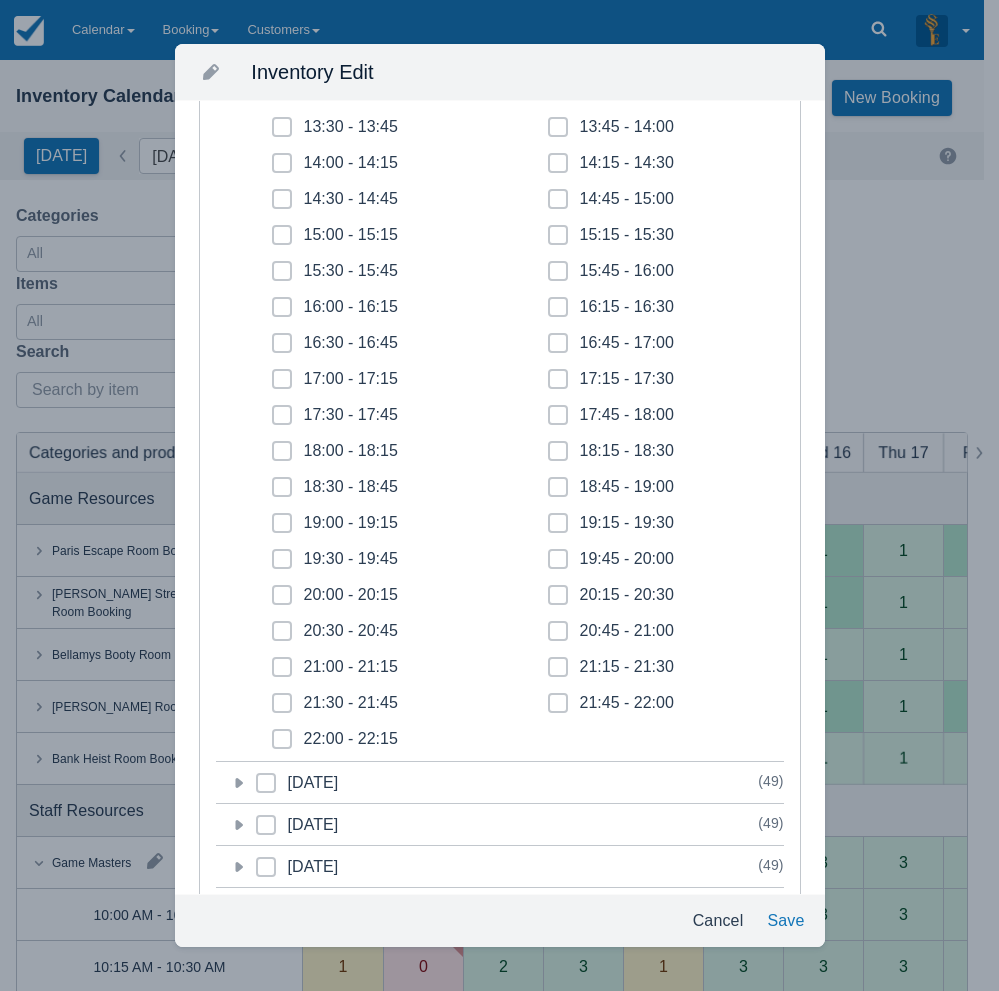 scroll, scrollTop: 600, scrollLeft: 0, axis: vertical 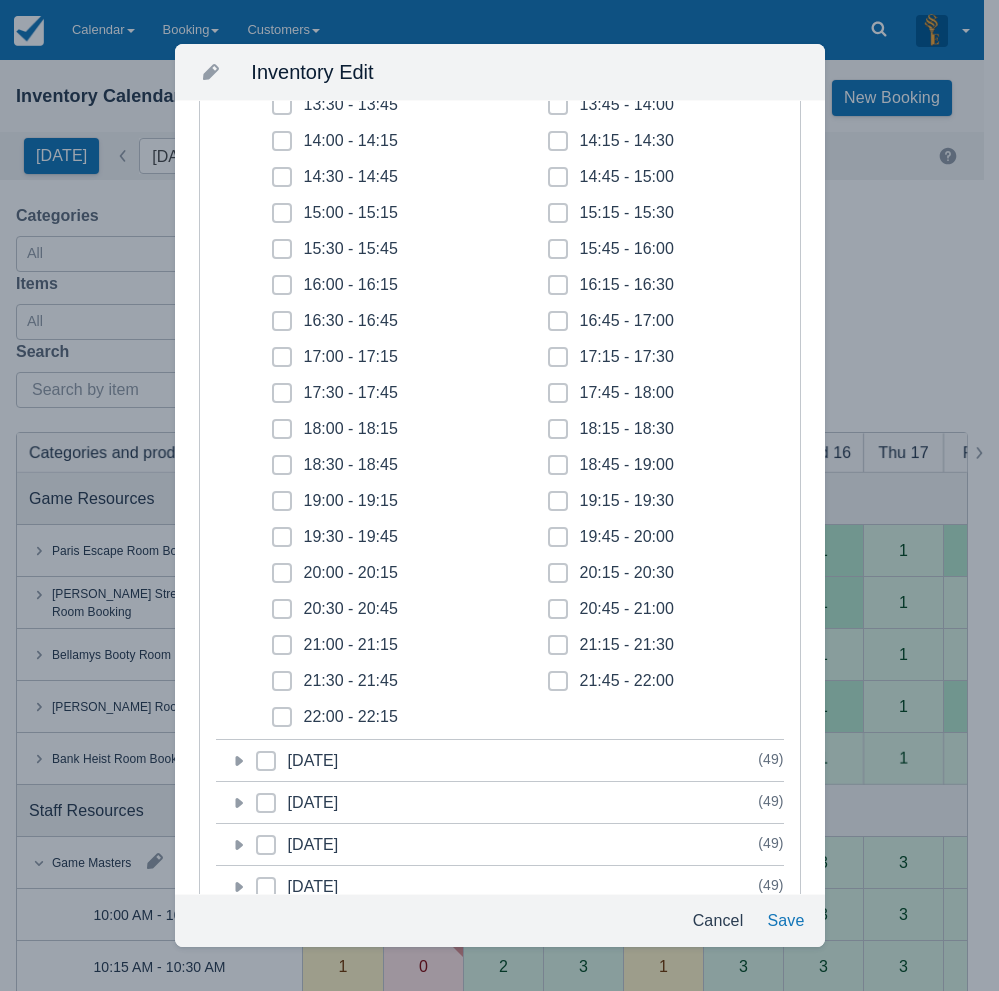 click 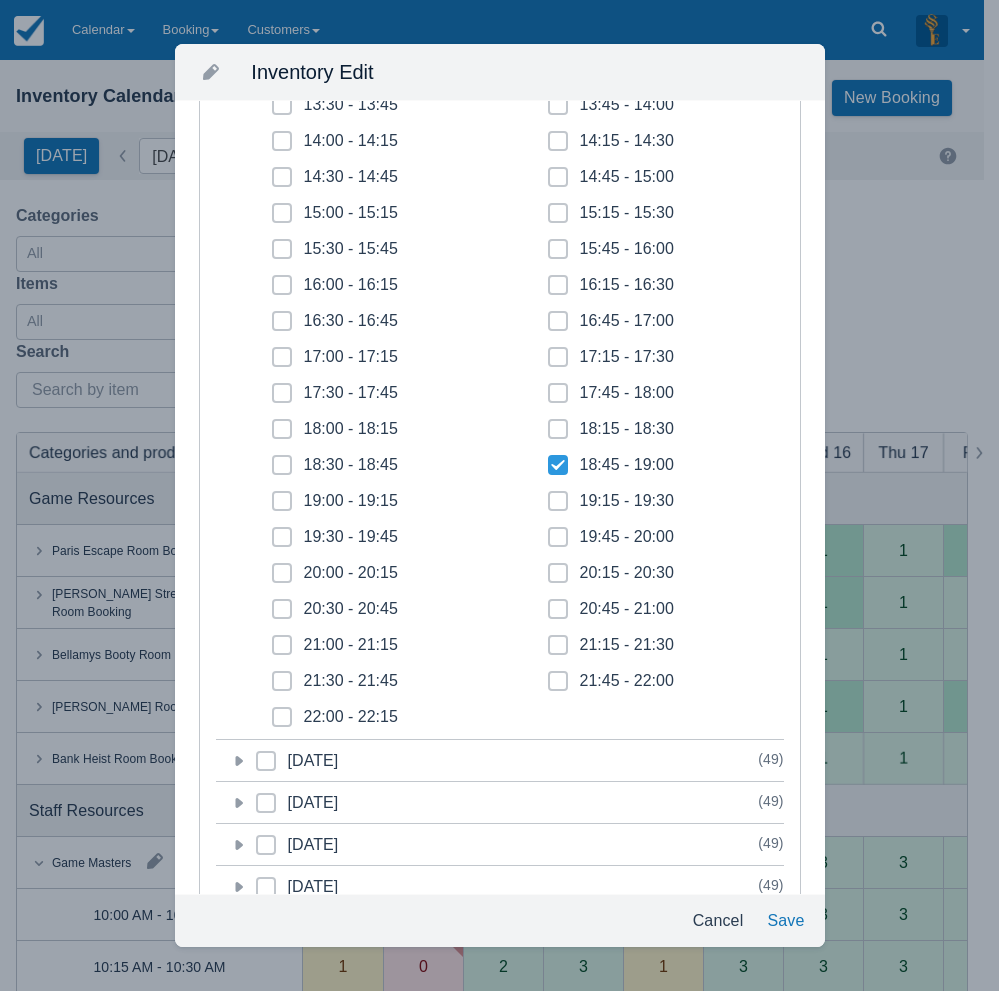 checkbox on "true" 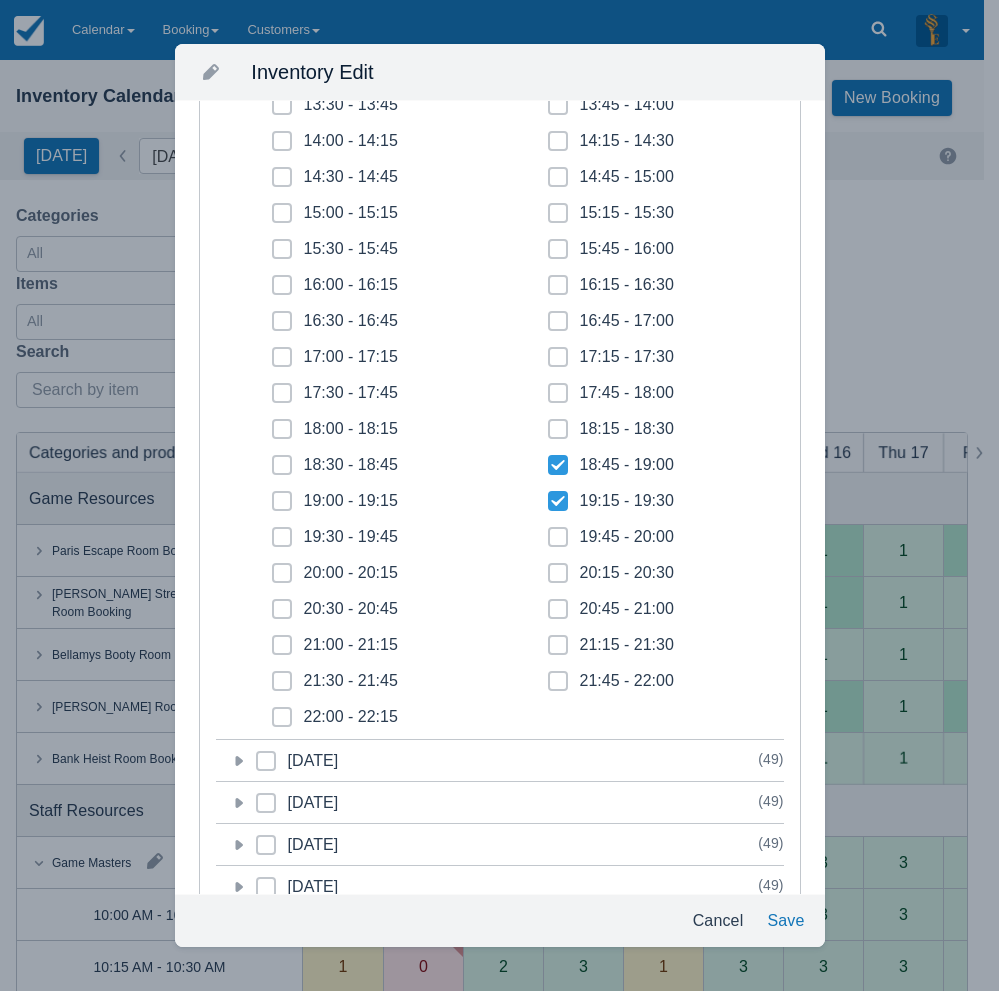 checkbox on "true" 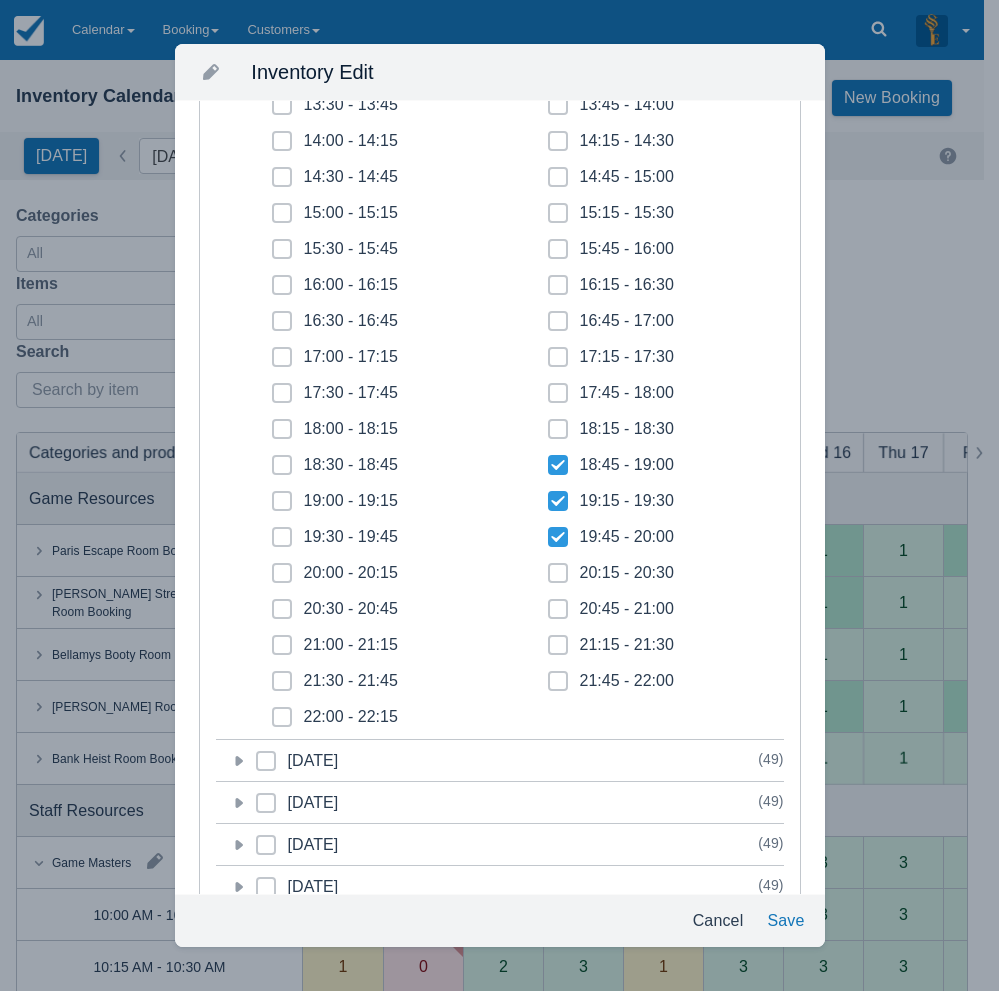 checkbox on "true" 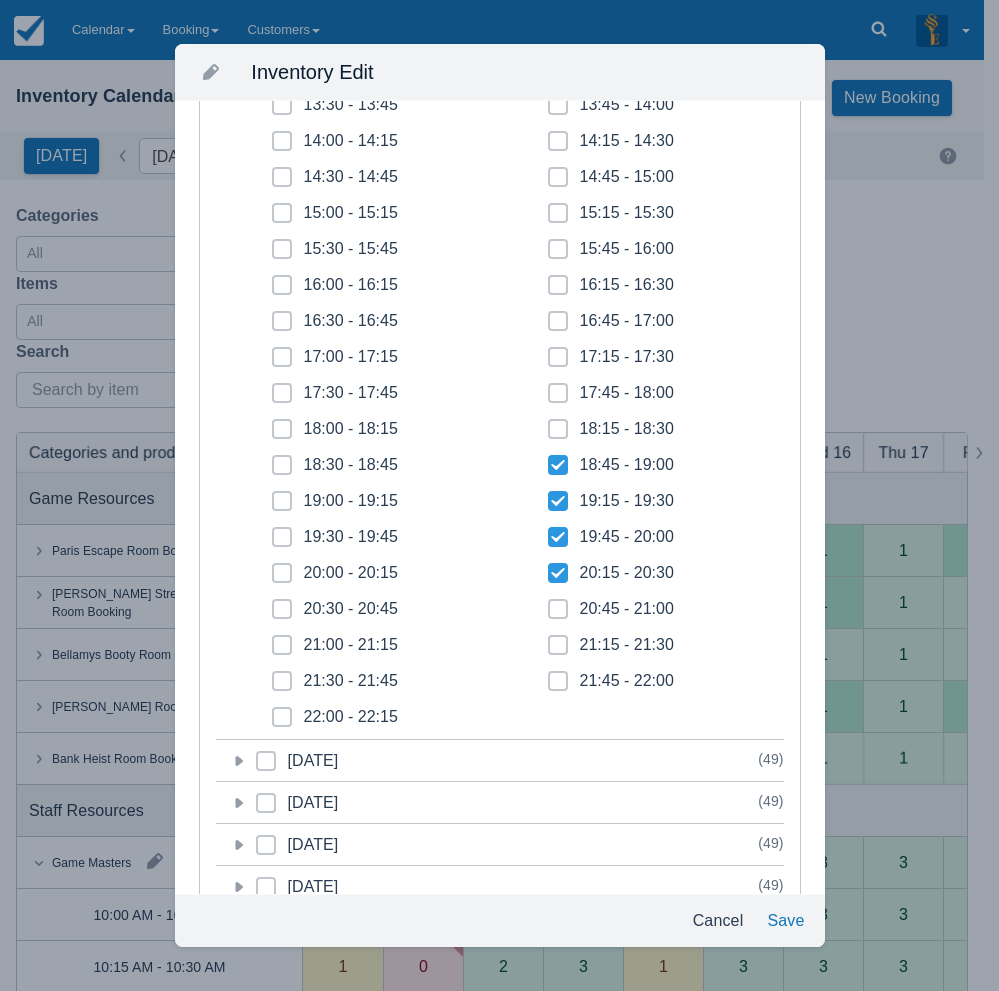 checkbox on "true" 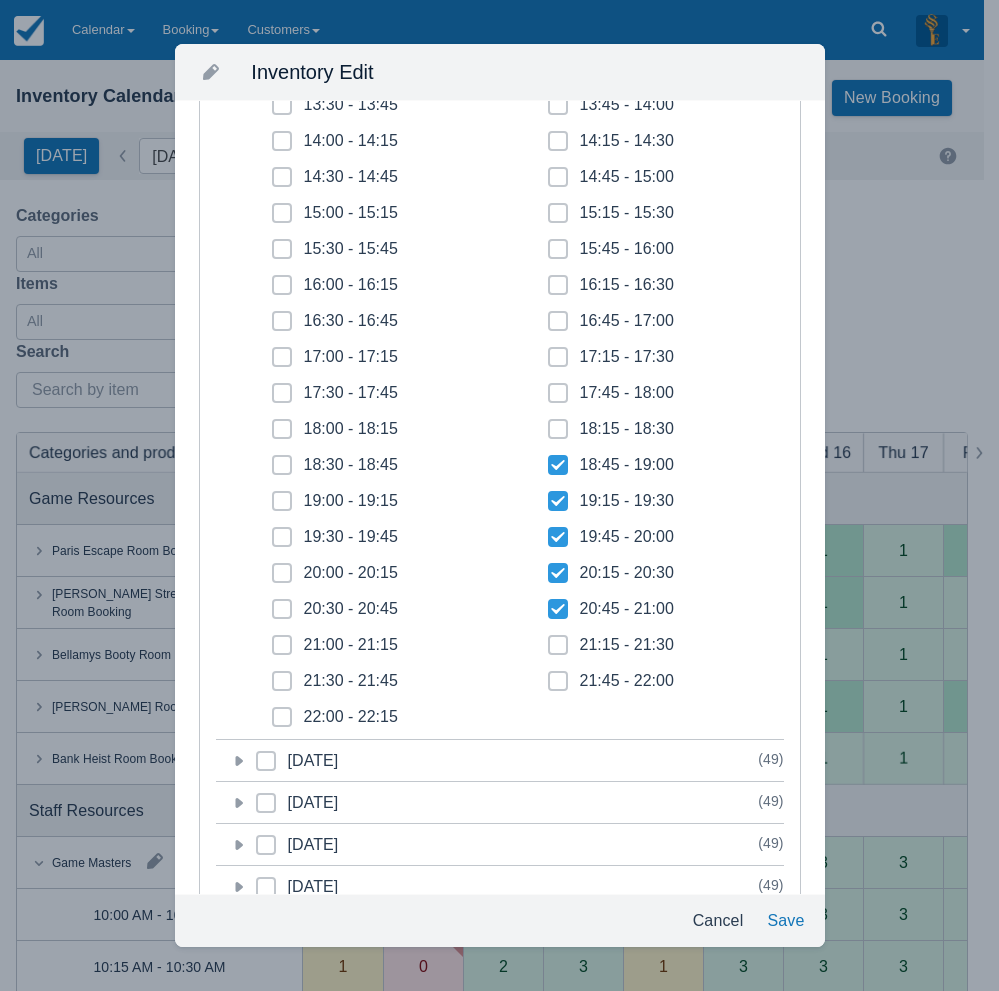 checkbox on "true" 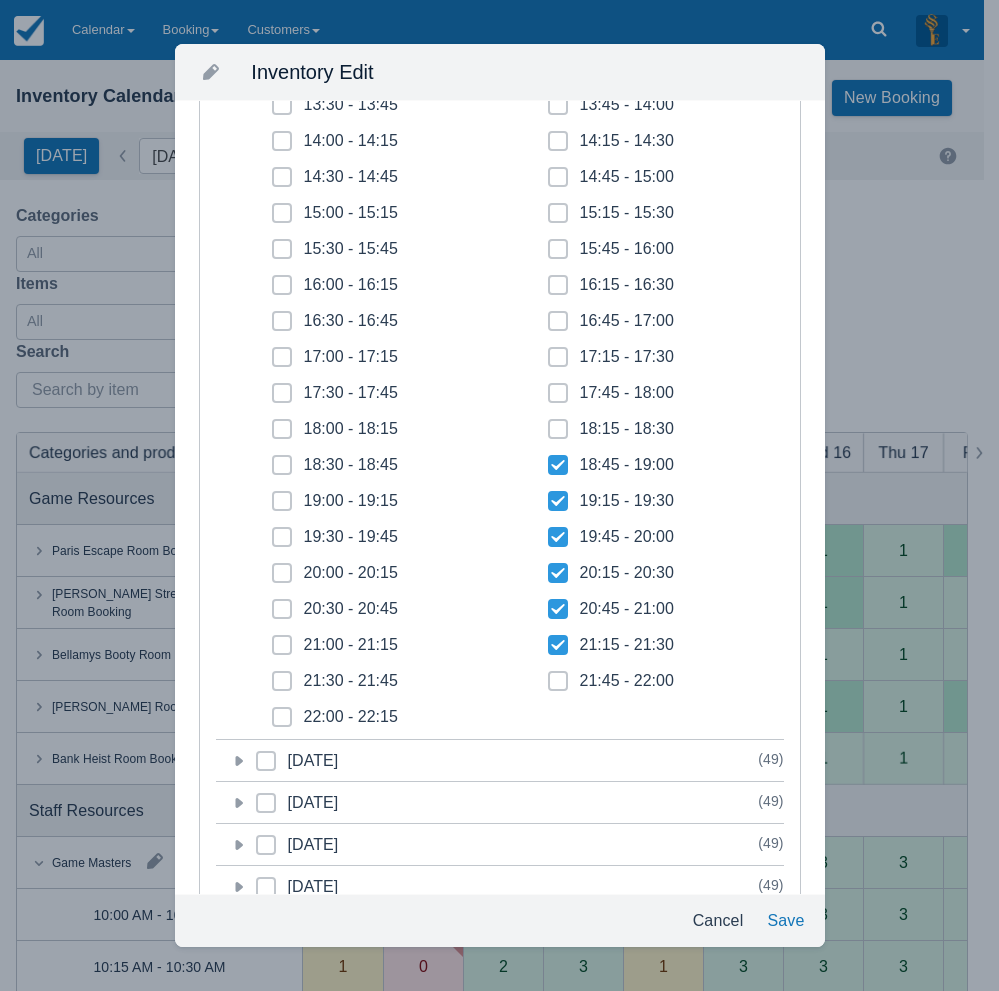 checkbox on "true" 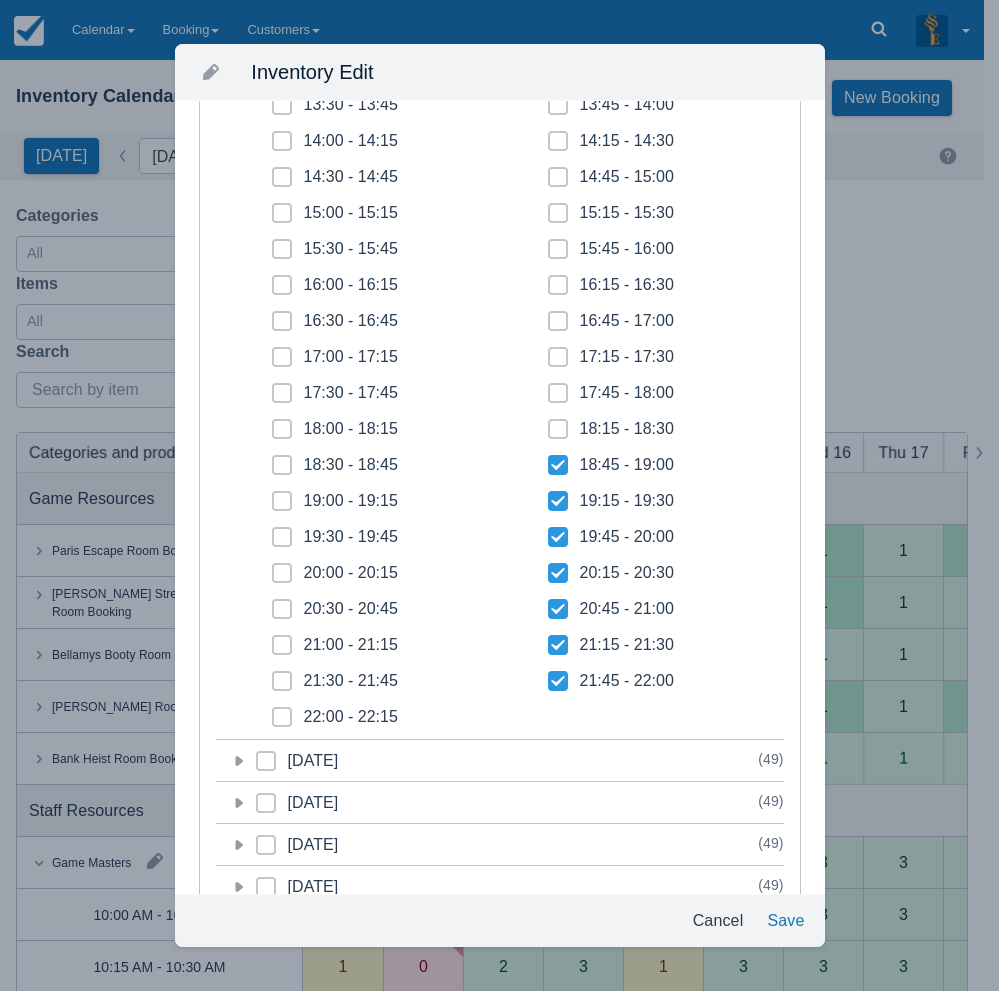 checkbox on "true" 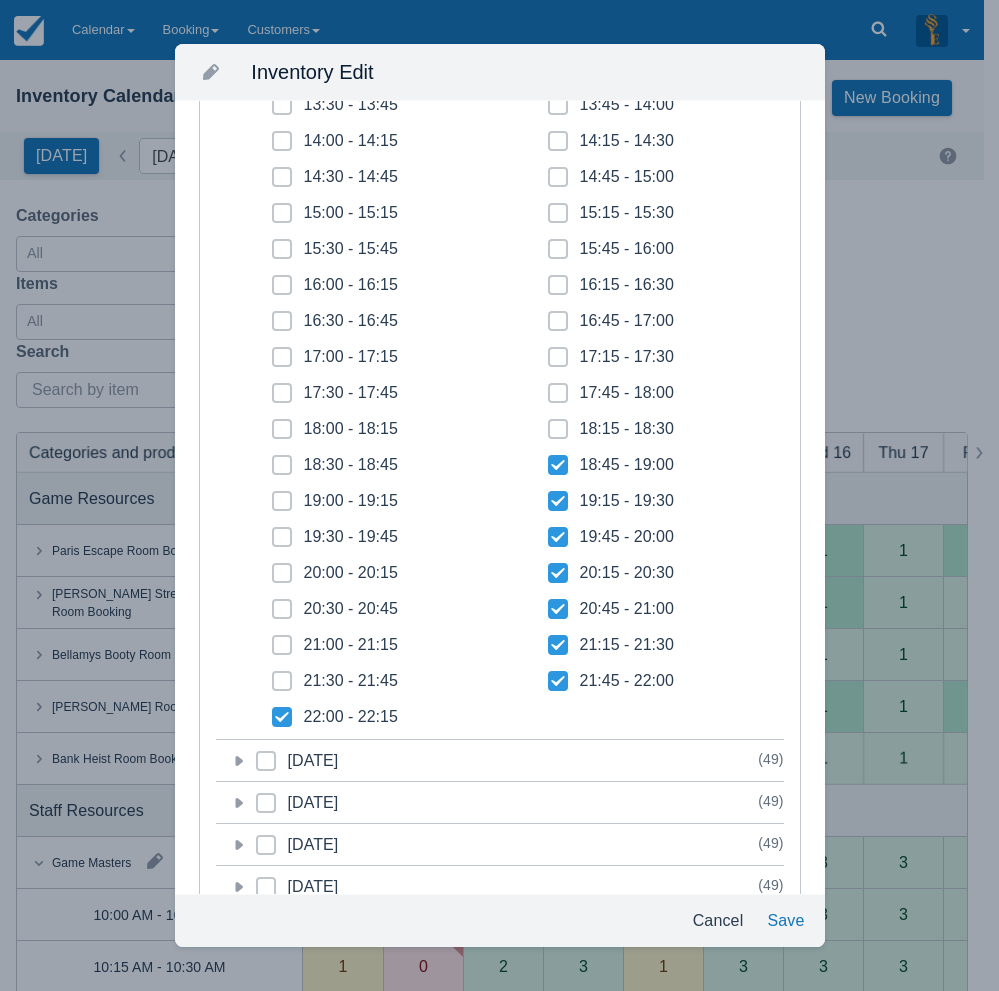 checkbox on "true" 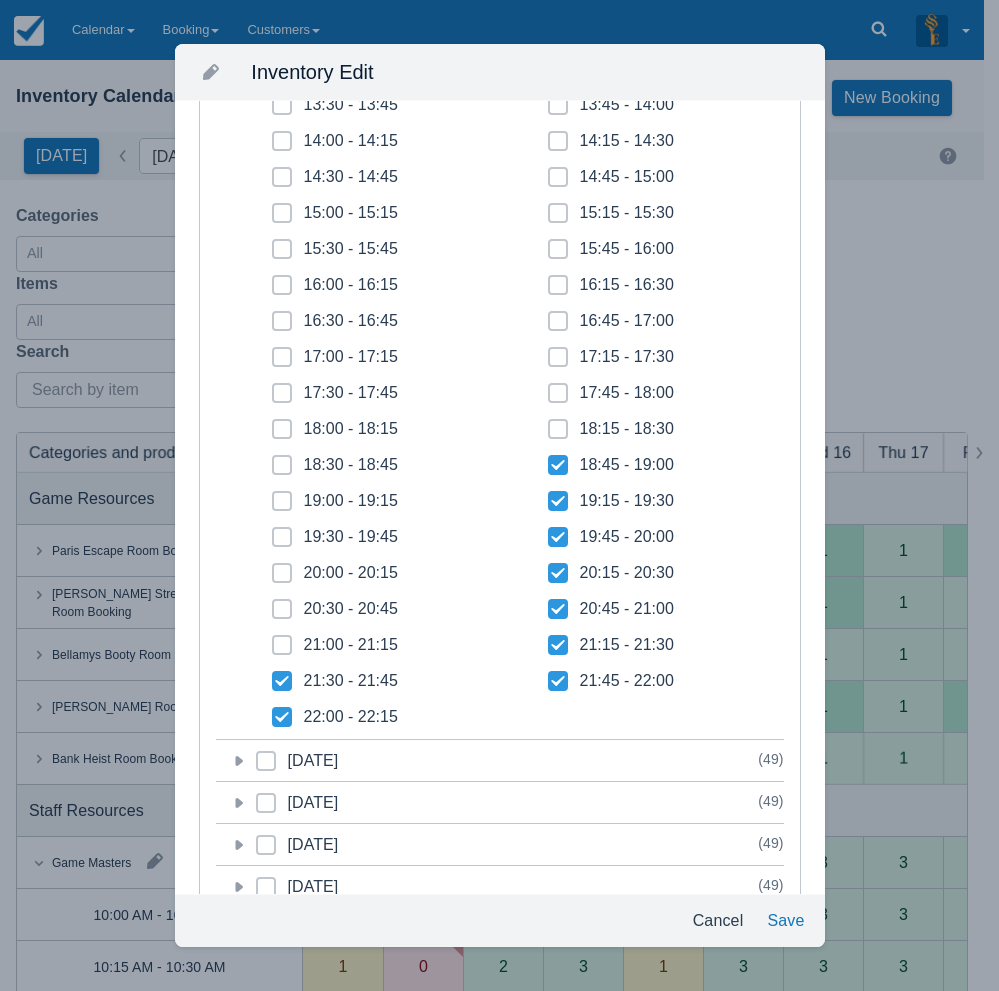 checkbox on "true" 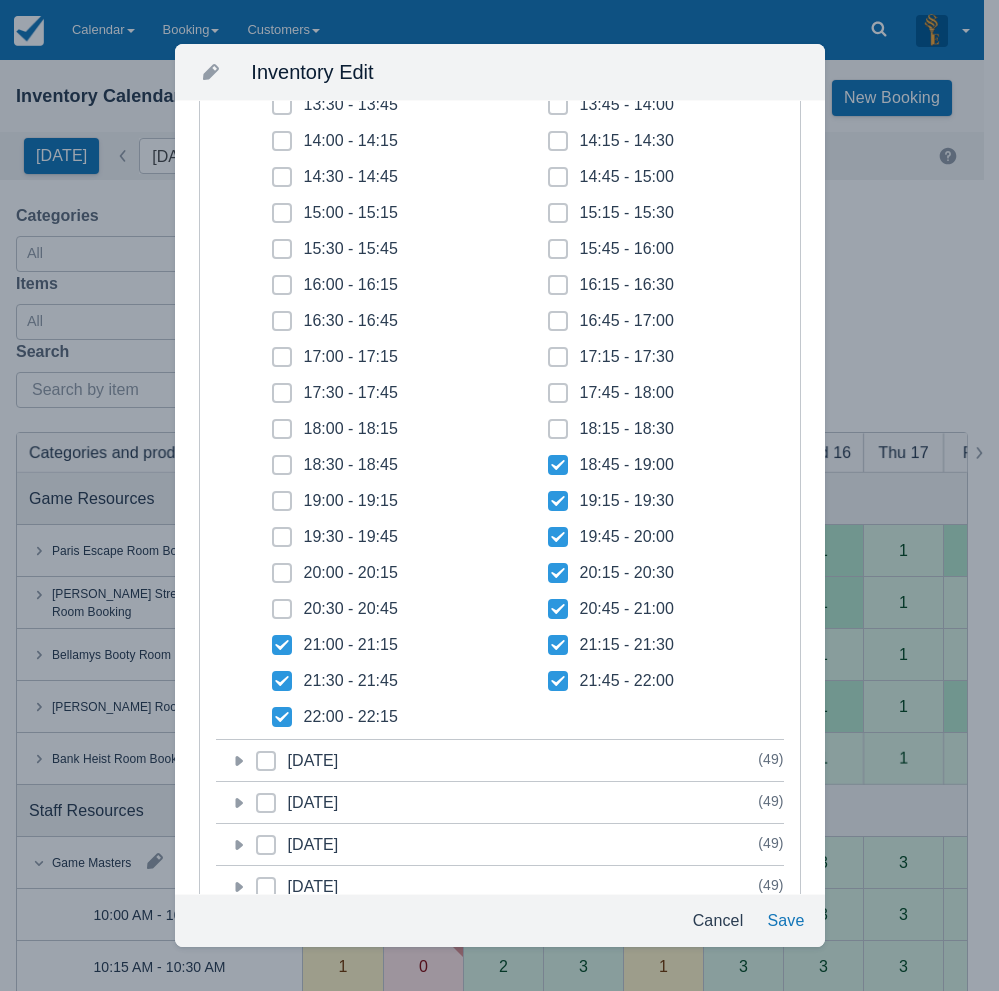 checkbox on "true" 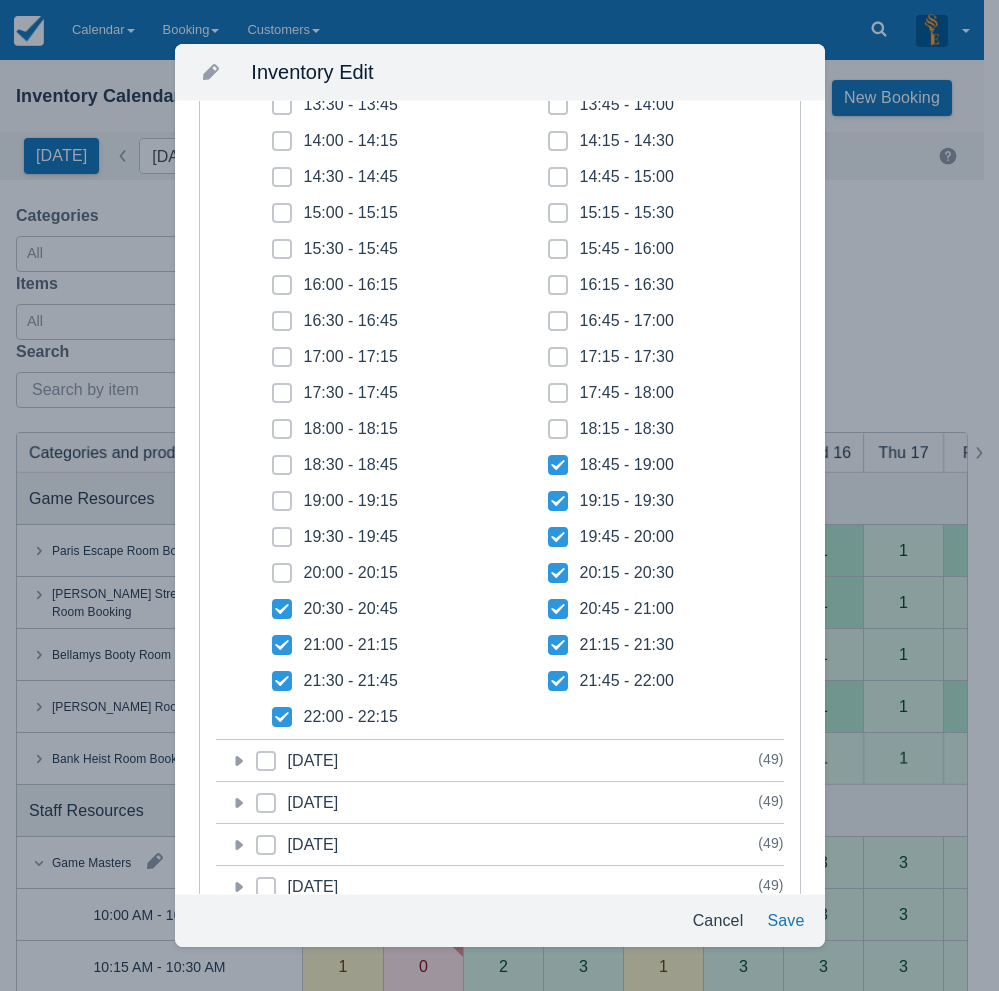 checkbox on "true" 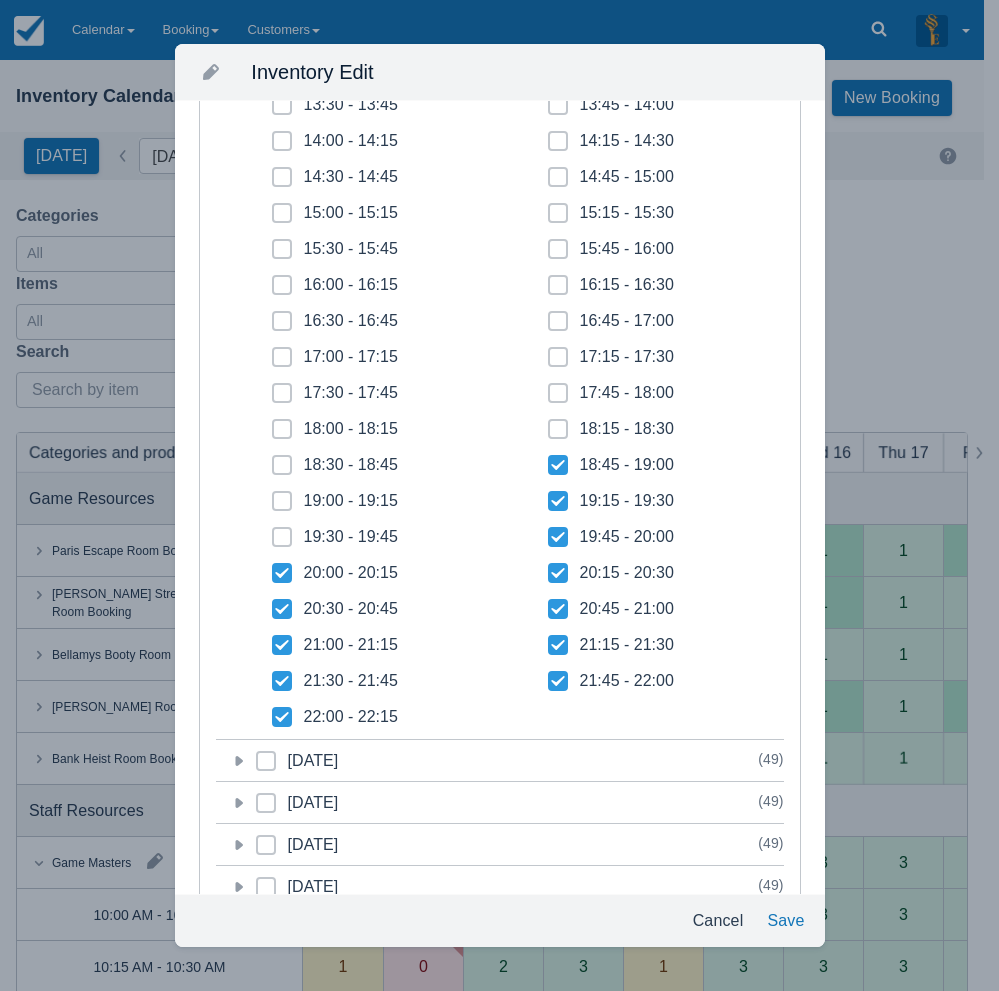checkbox on "true" 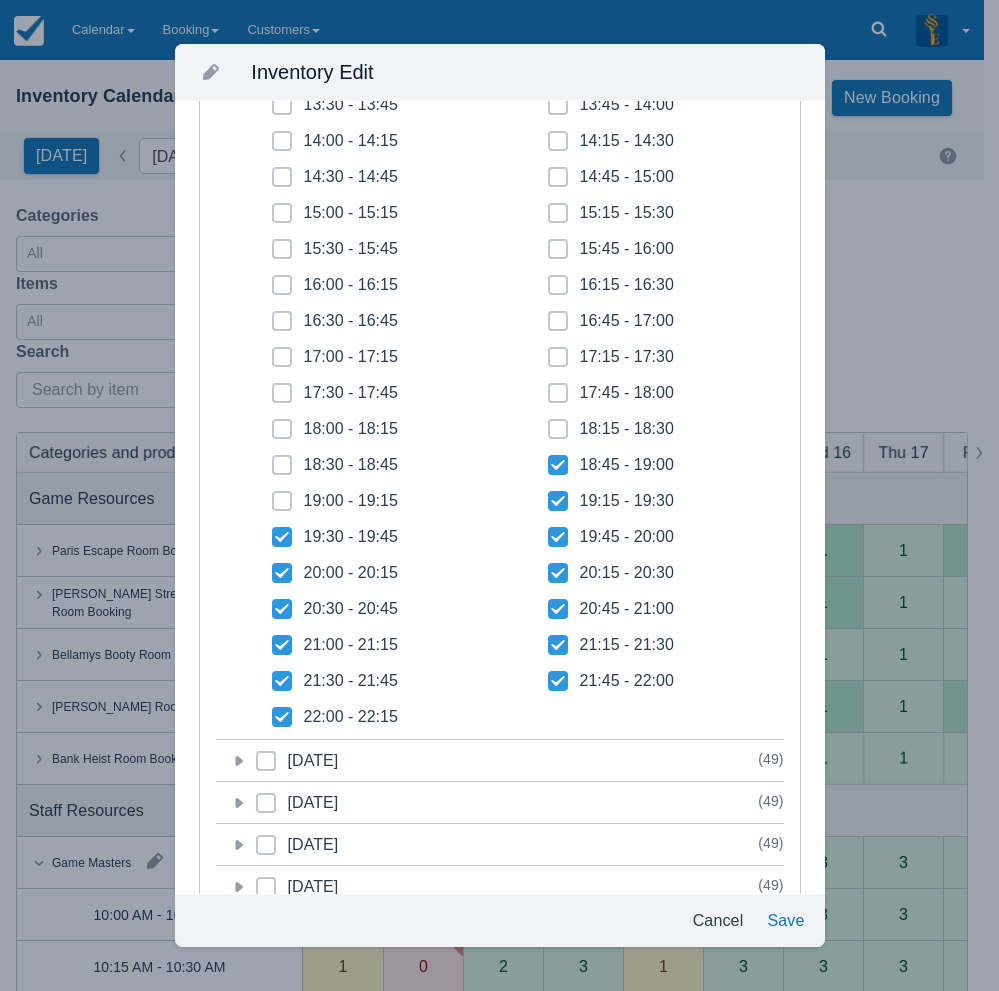 checkbox on "true" 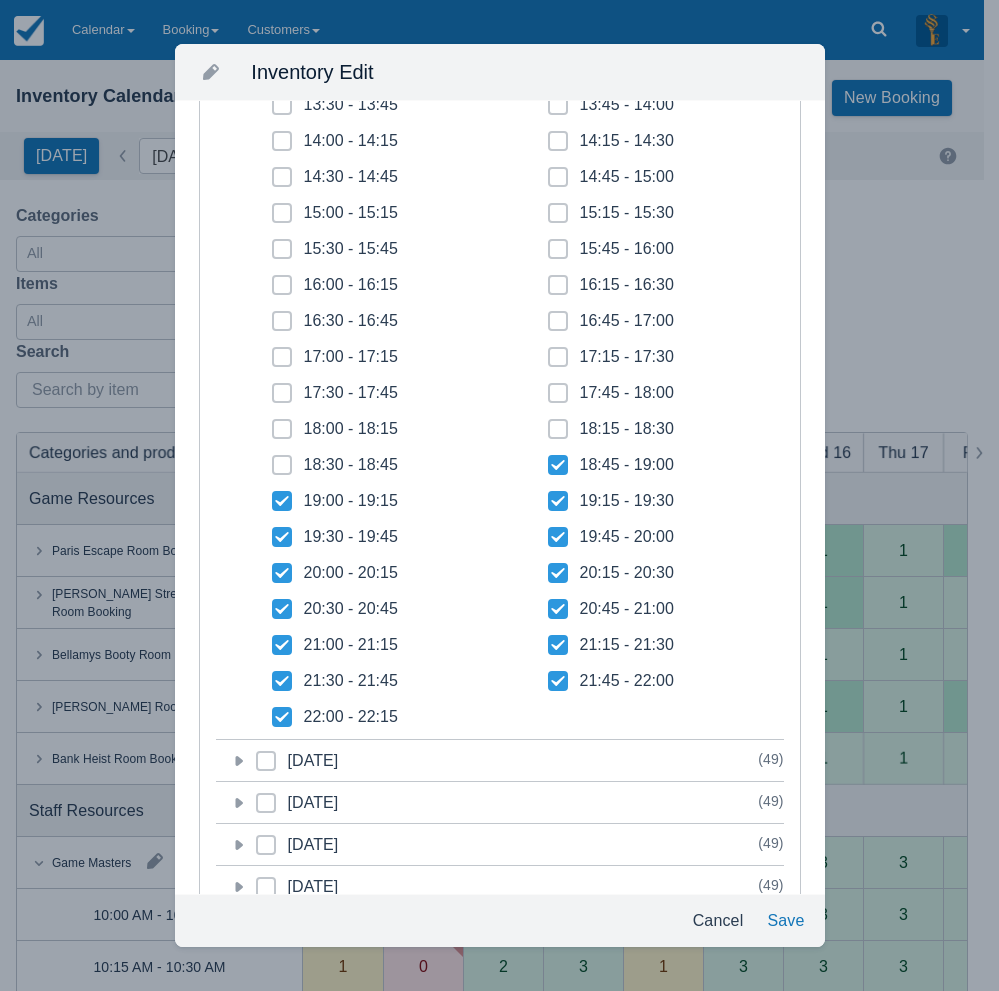 checkbox on "true" 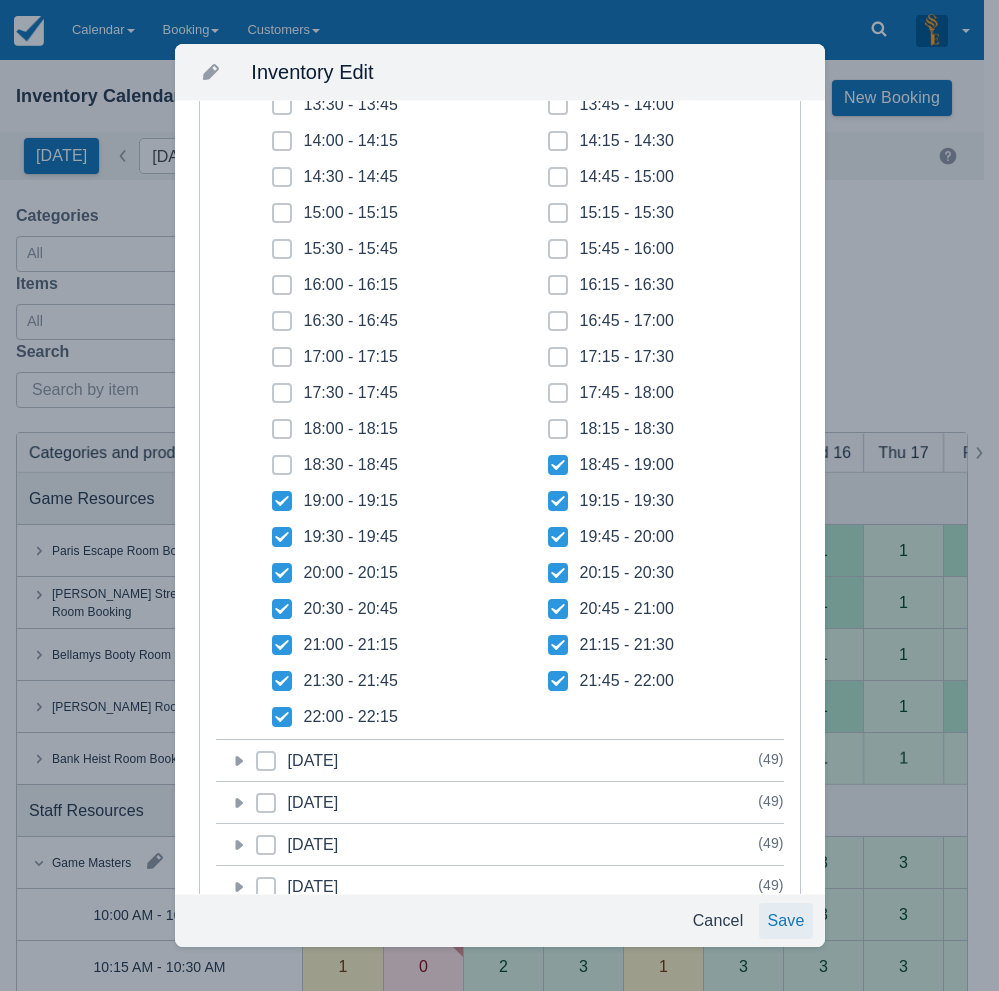 click on "Save" at bounding box center [785, 921] 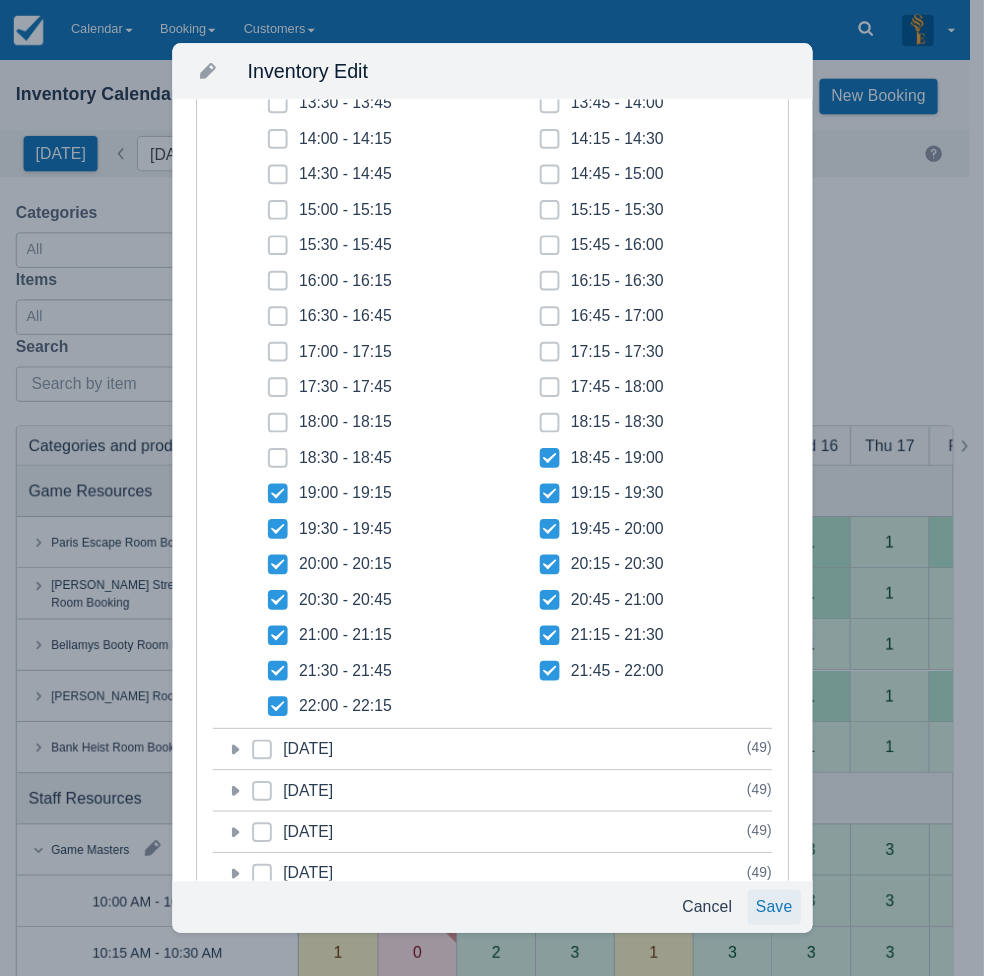scroll, scrollTop: 450, scrollLeft: 0, axis: vertical 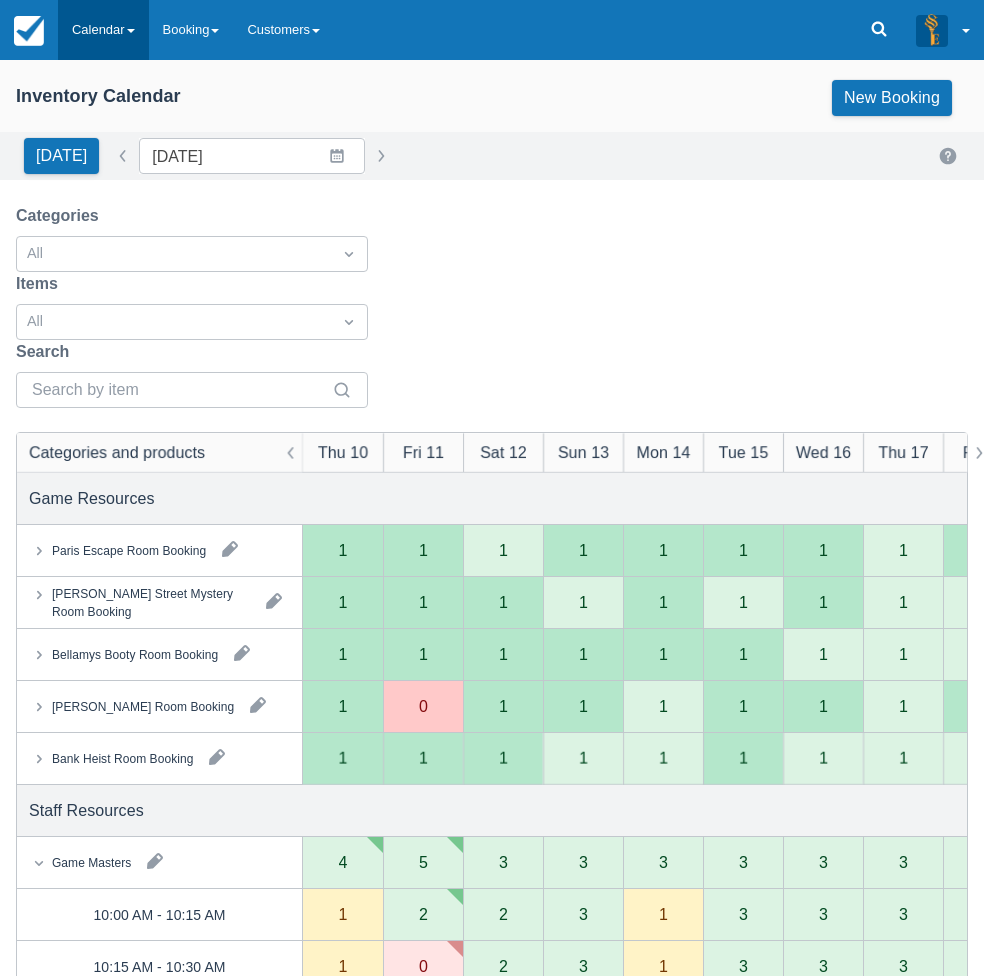 click on "Calendar" at bounding box center [103, 30] 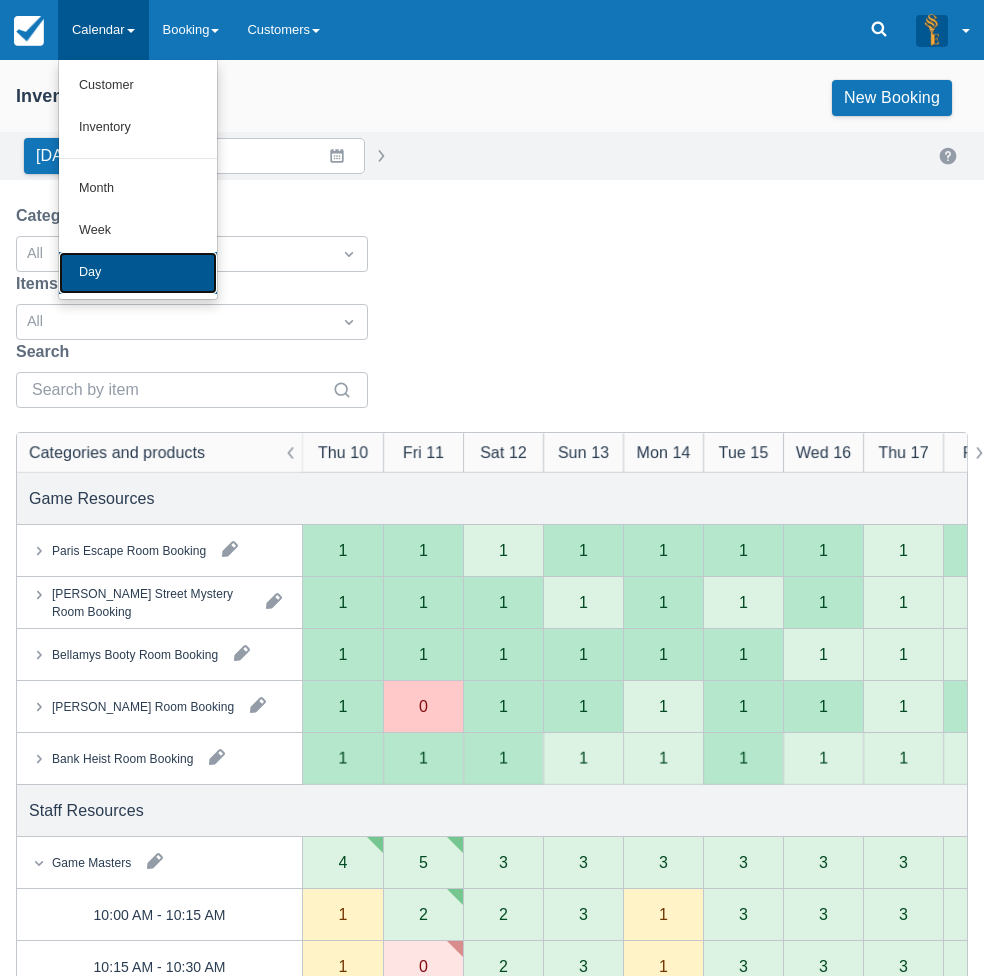 click on "Day" at bounding box center [138, 273] 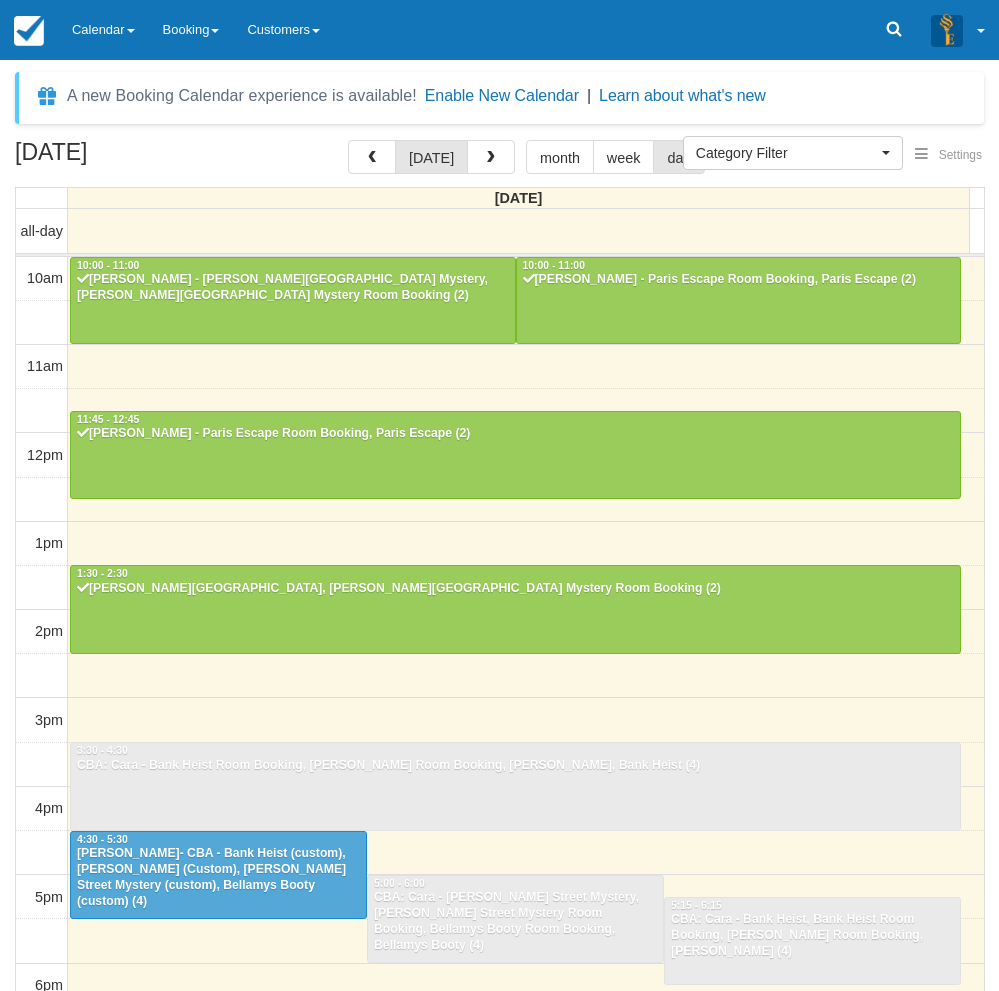 select 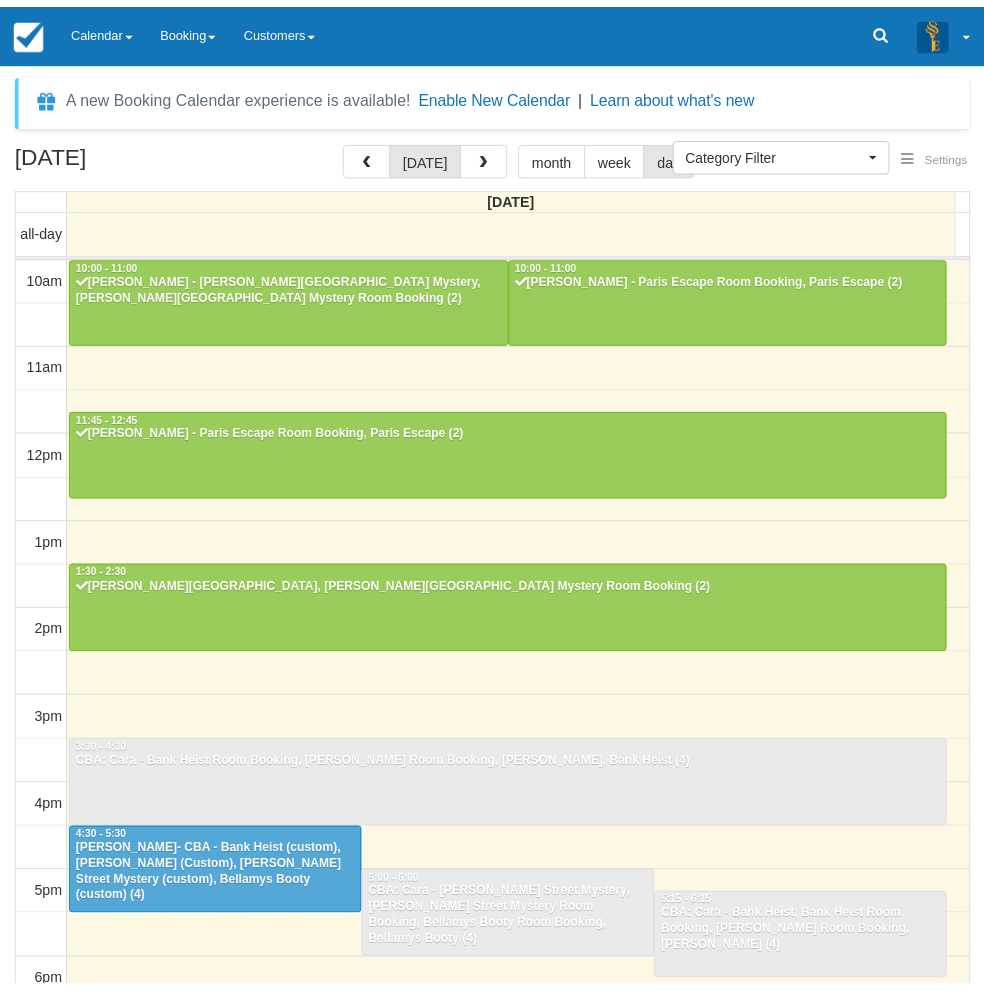 scroll, scrollTop: 0, scrollLeft: 0, axis: both 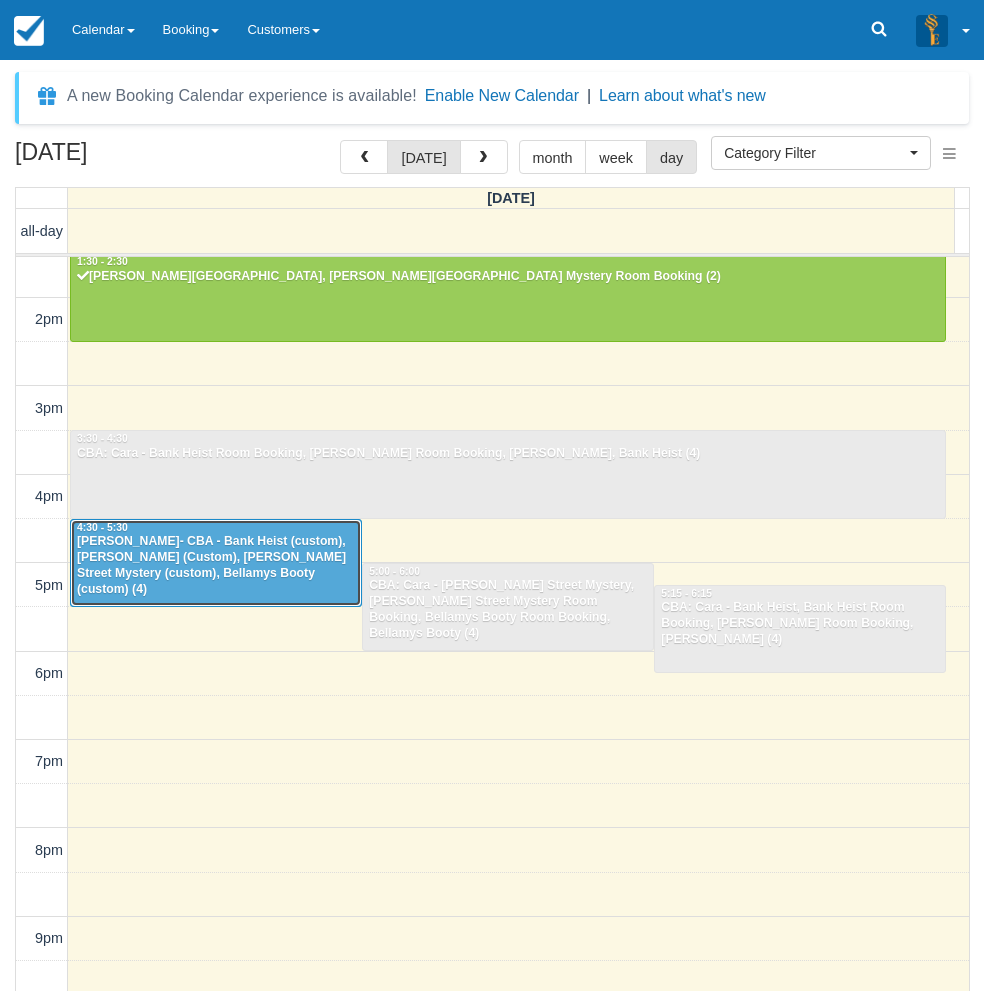 click on "Cara Stewart- CBA - Bank Heist (custom), Ransom (Custom), Baker Street Mystery (custom), Bellamys Booty (custom) (4)" at bounding box center [216, 566] 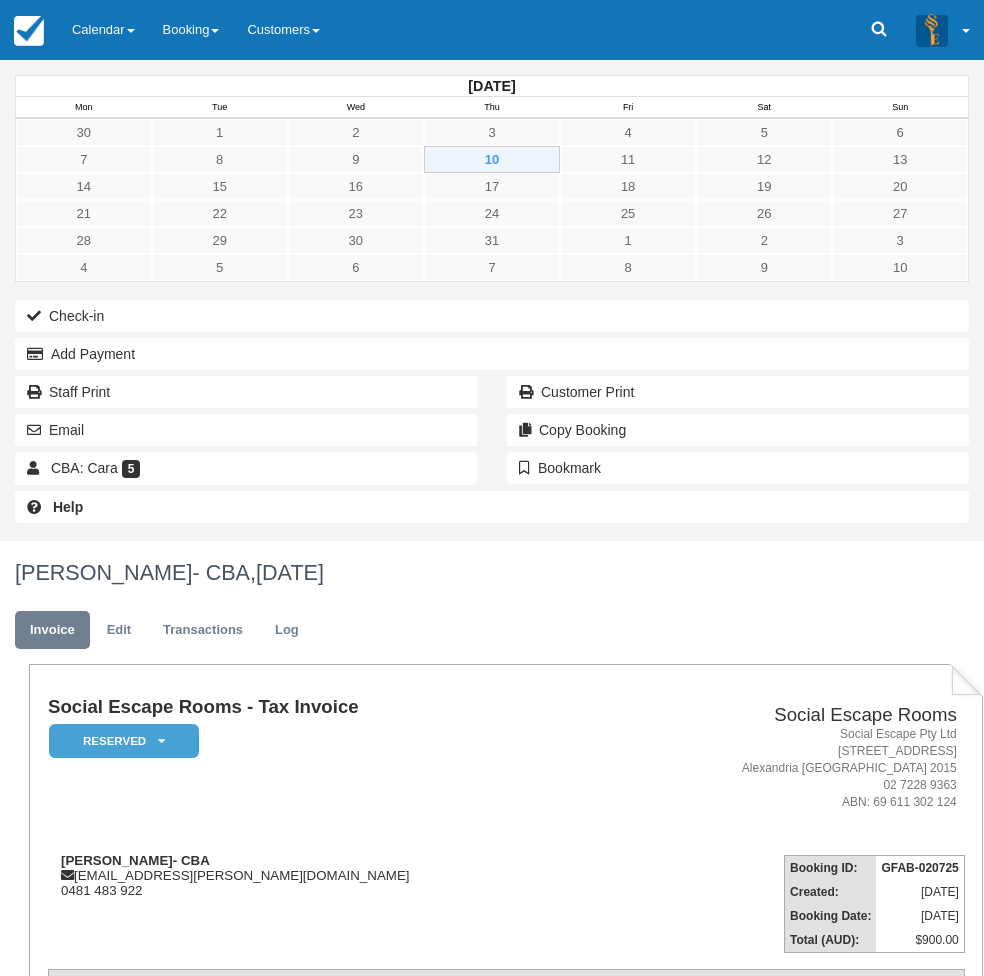 scroll, scrollTop: 0, scrollLeft: 0, axis: both 